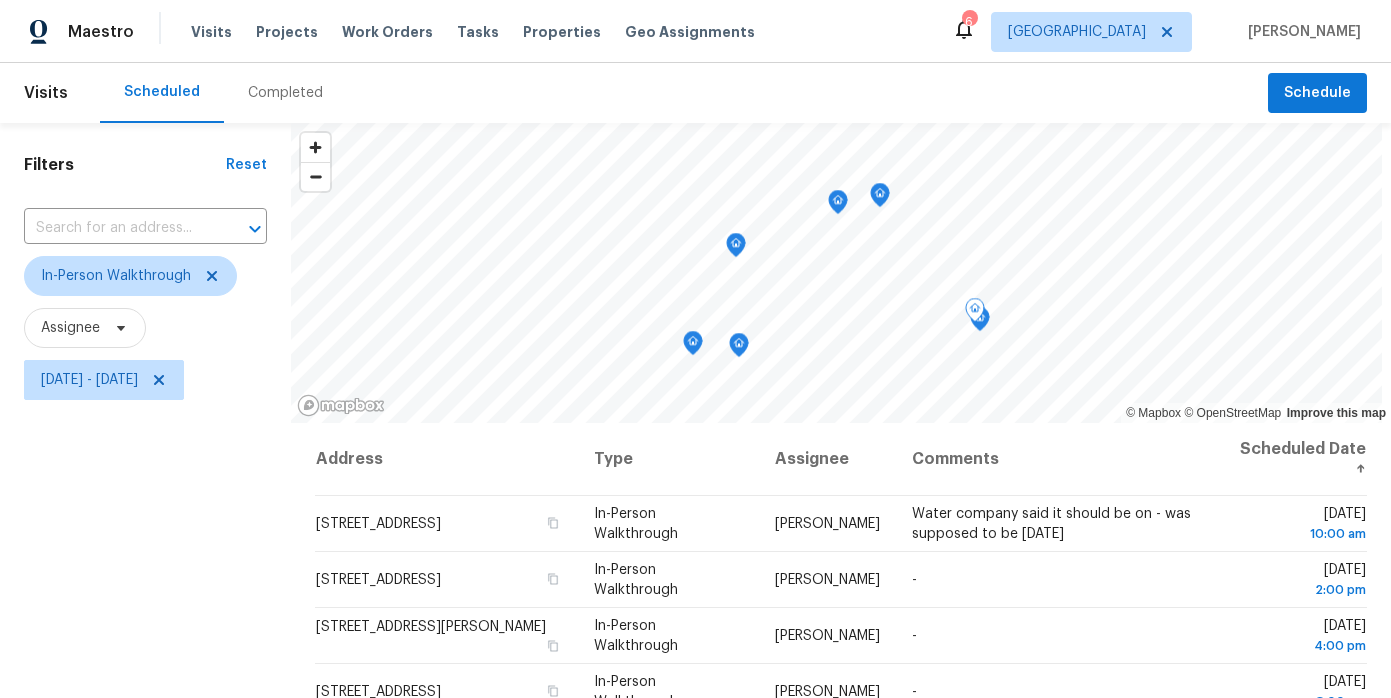 scroll, scrollTop: 0, scrollLeft: 0, axis: both 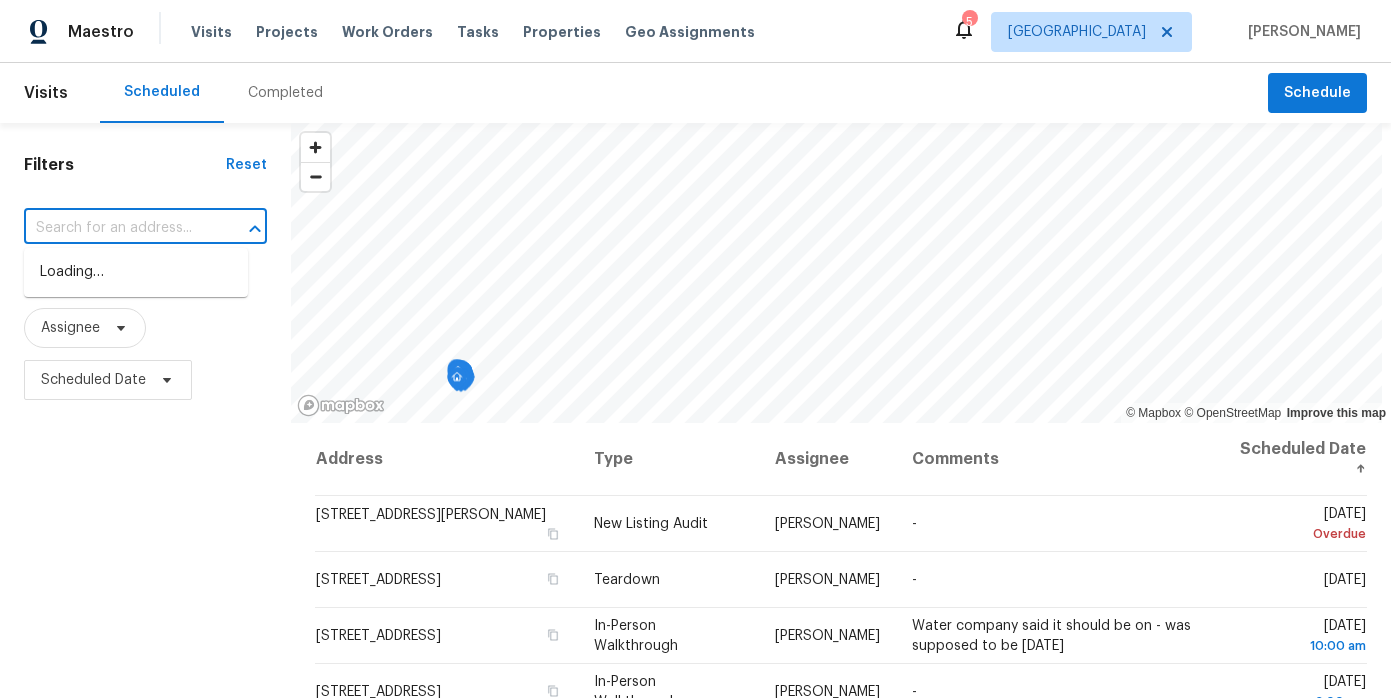 click at bounding box center [117, 228] 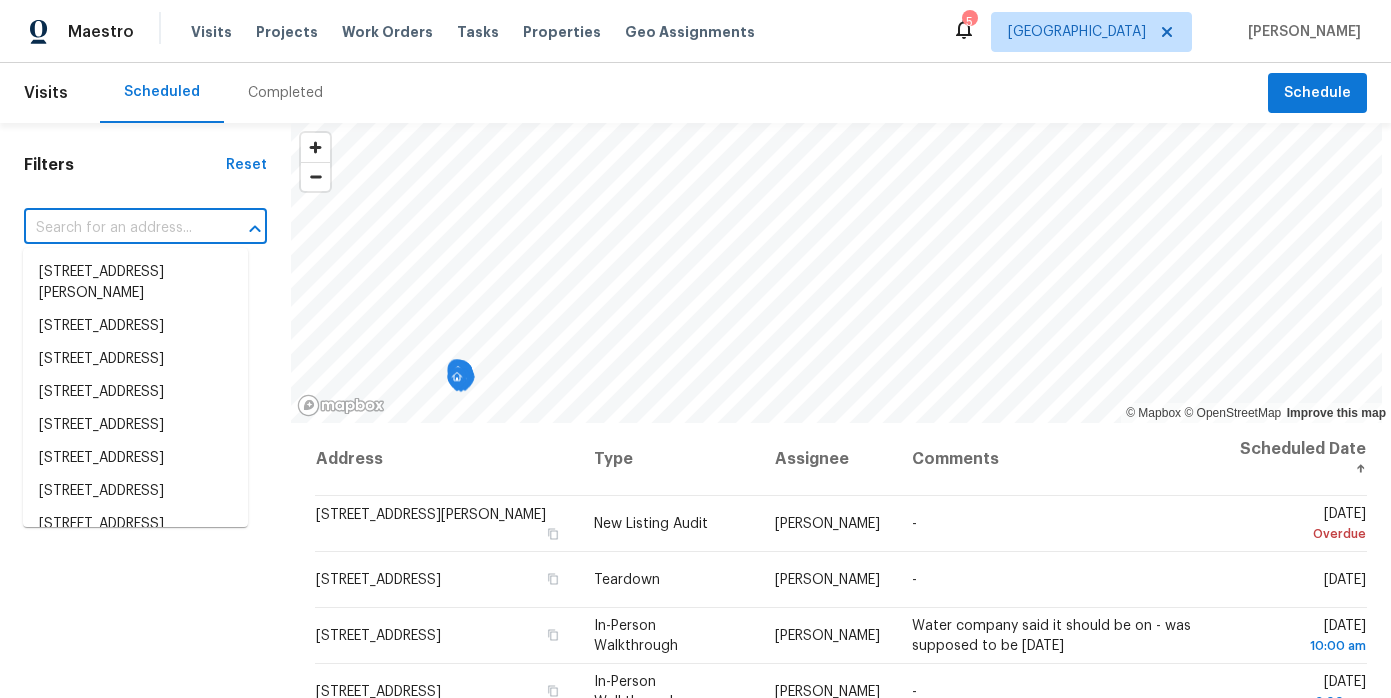 scroll, scrollTop: 0, scrollLeft: 0, axis: both 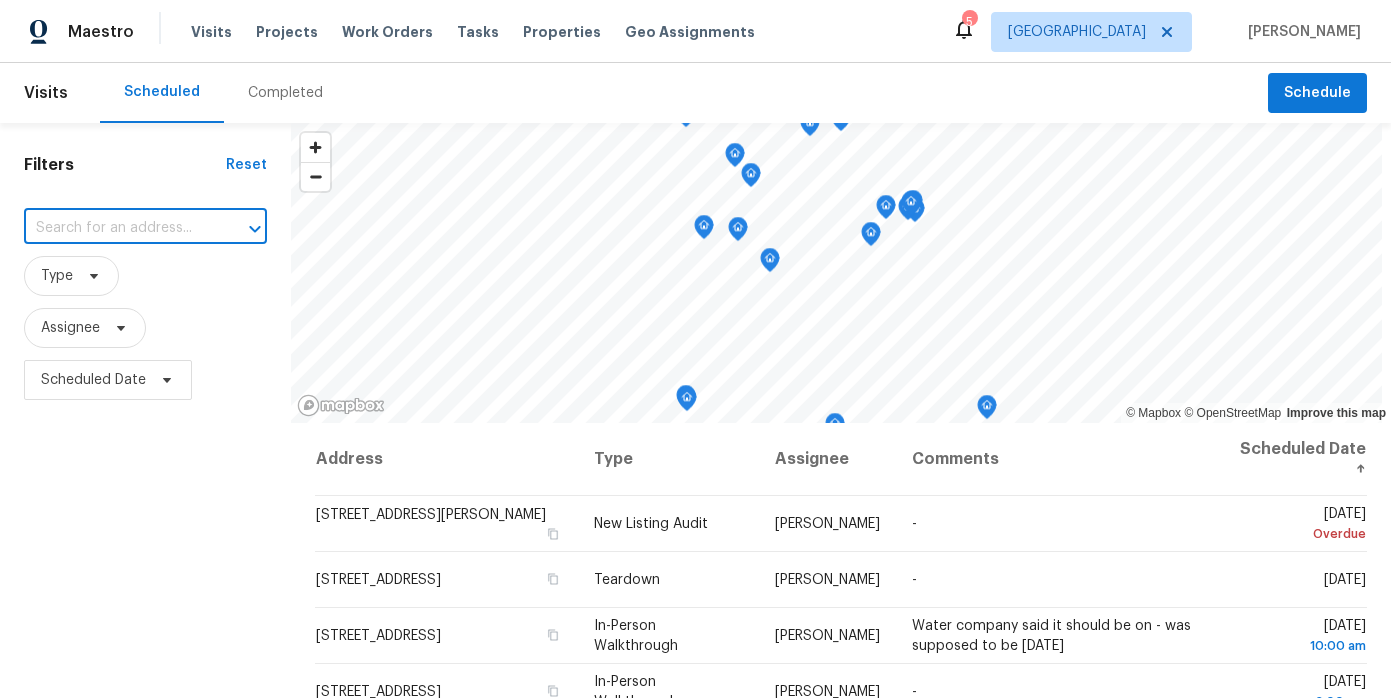 click at bounding box center (117, 228) 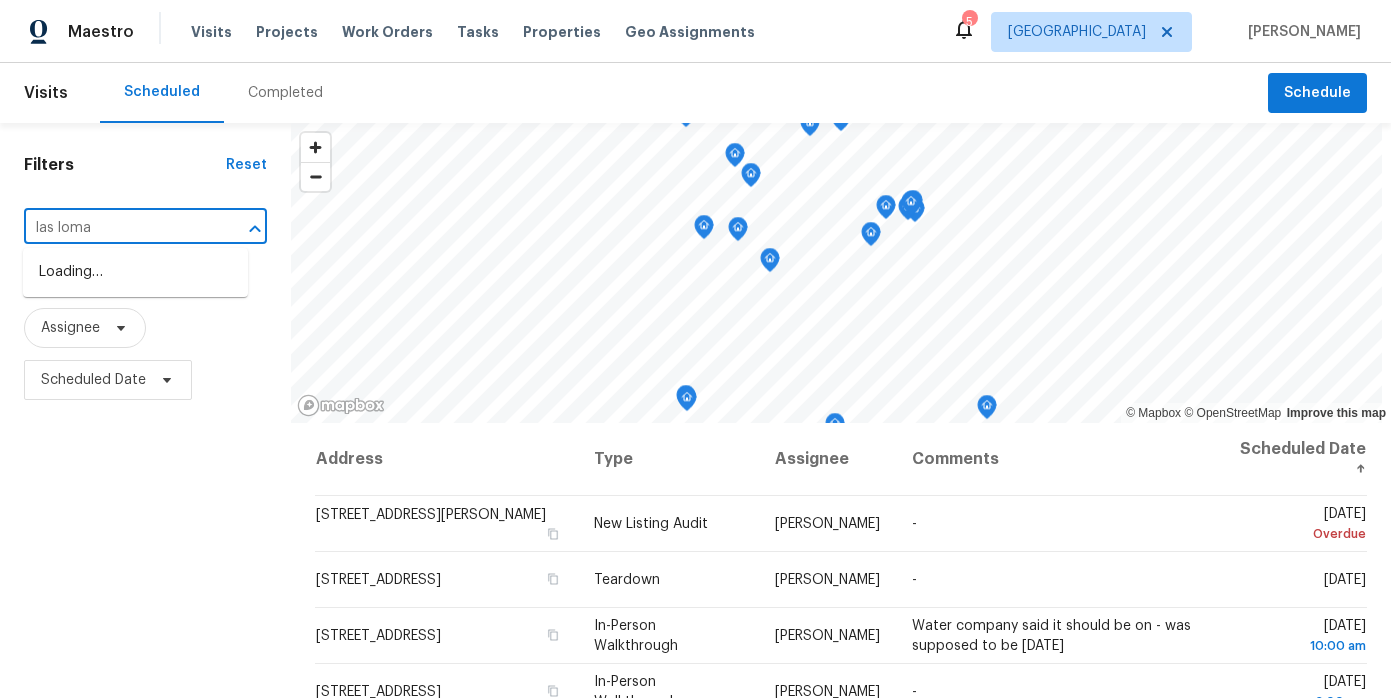 type on "las lomas" 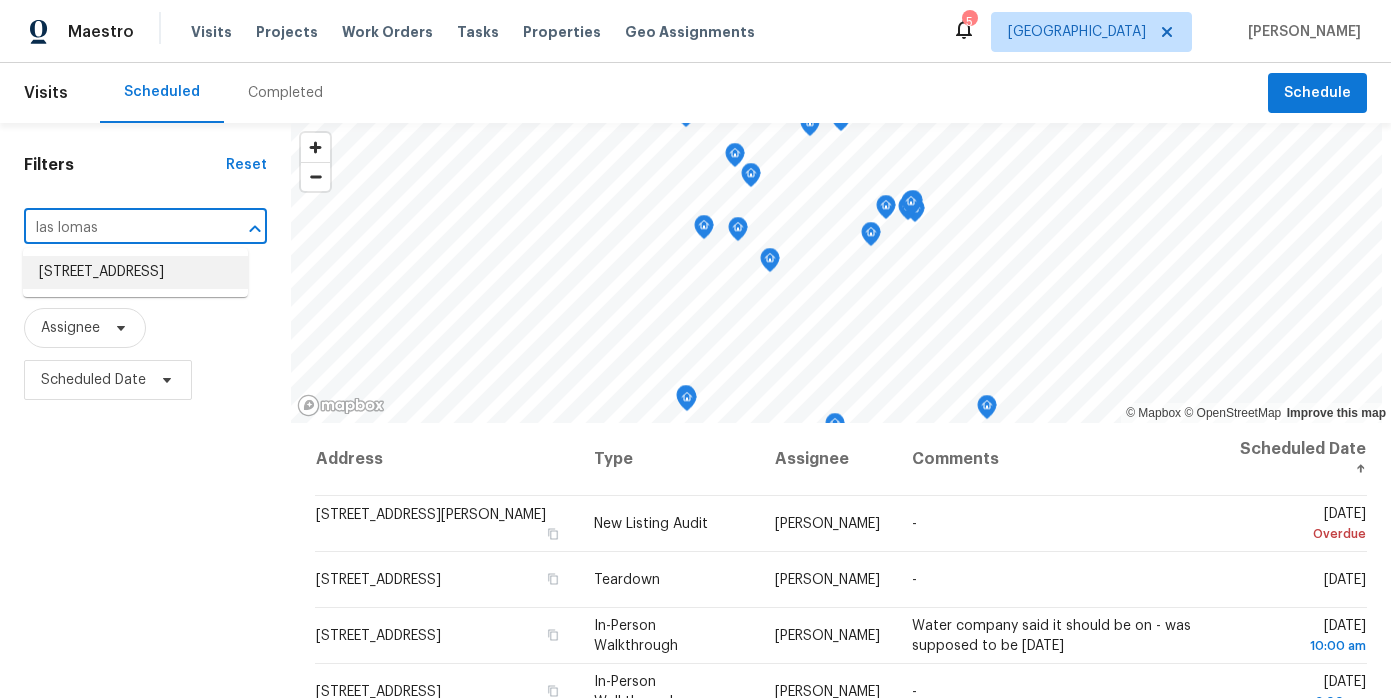 click on "4201 Las Lomas Ave, Las Vegas, NV 89102" at bounding box center (135, 272) 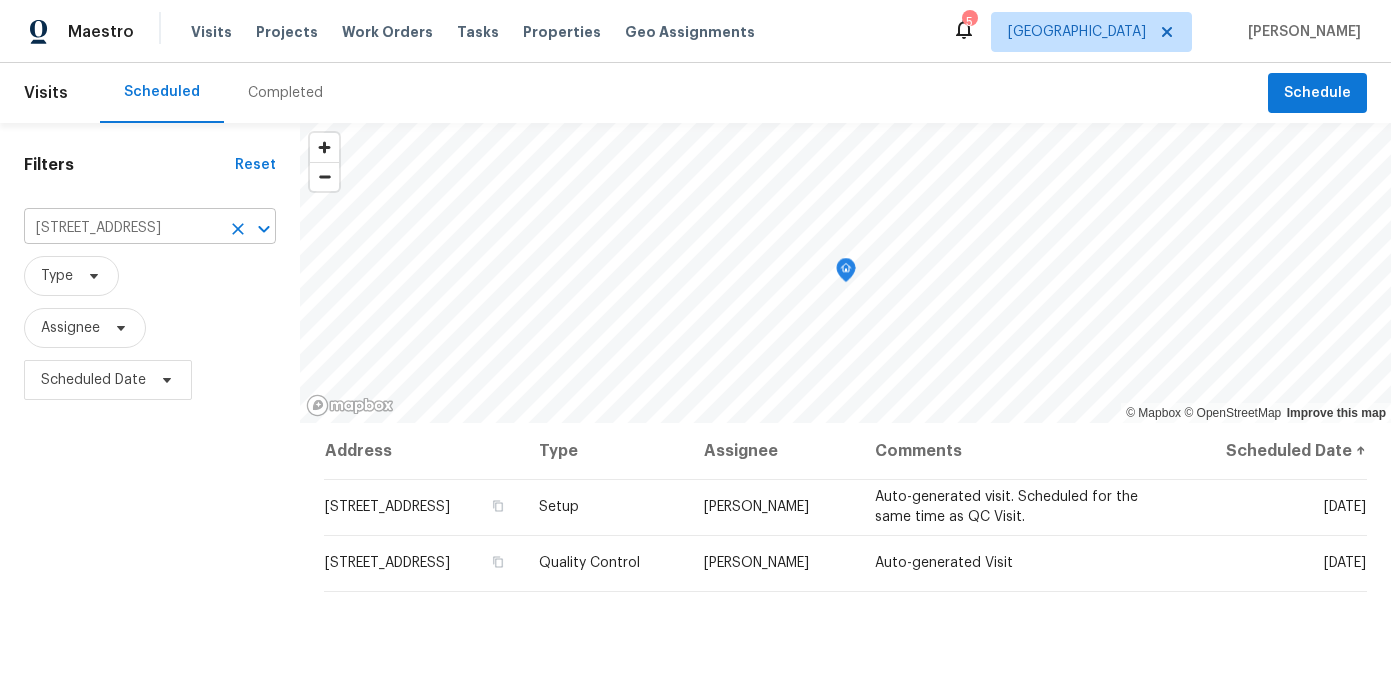 click 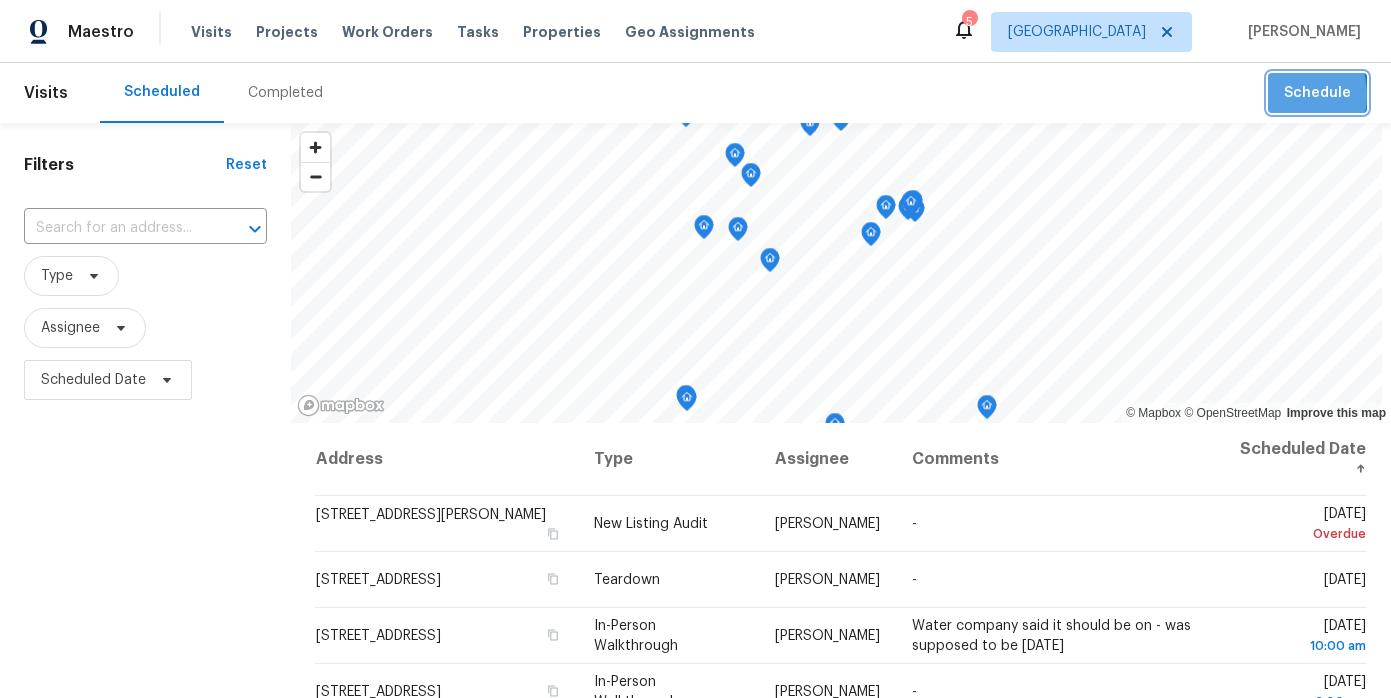 click on "Schedule" at bounding box center (1317, 93) 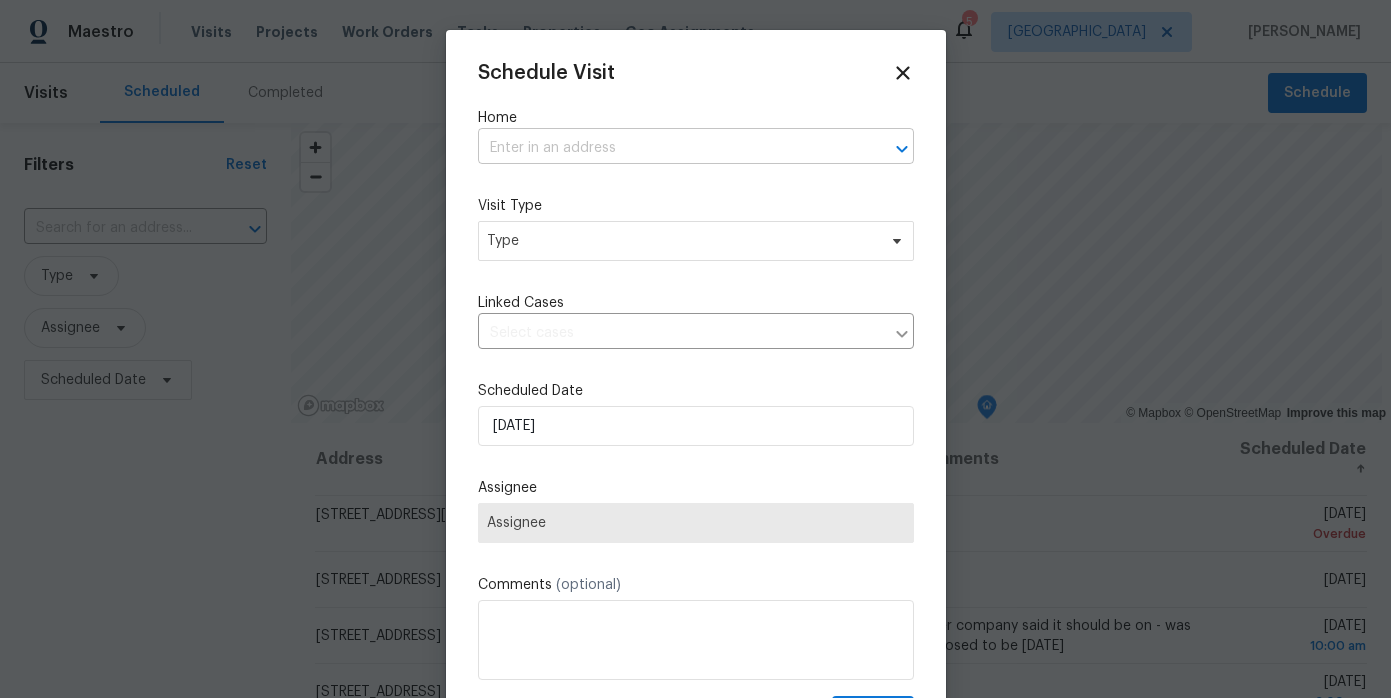 click at bounding box center [668, 148] 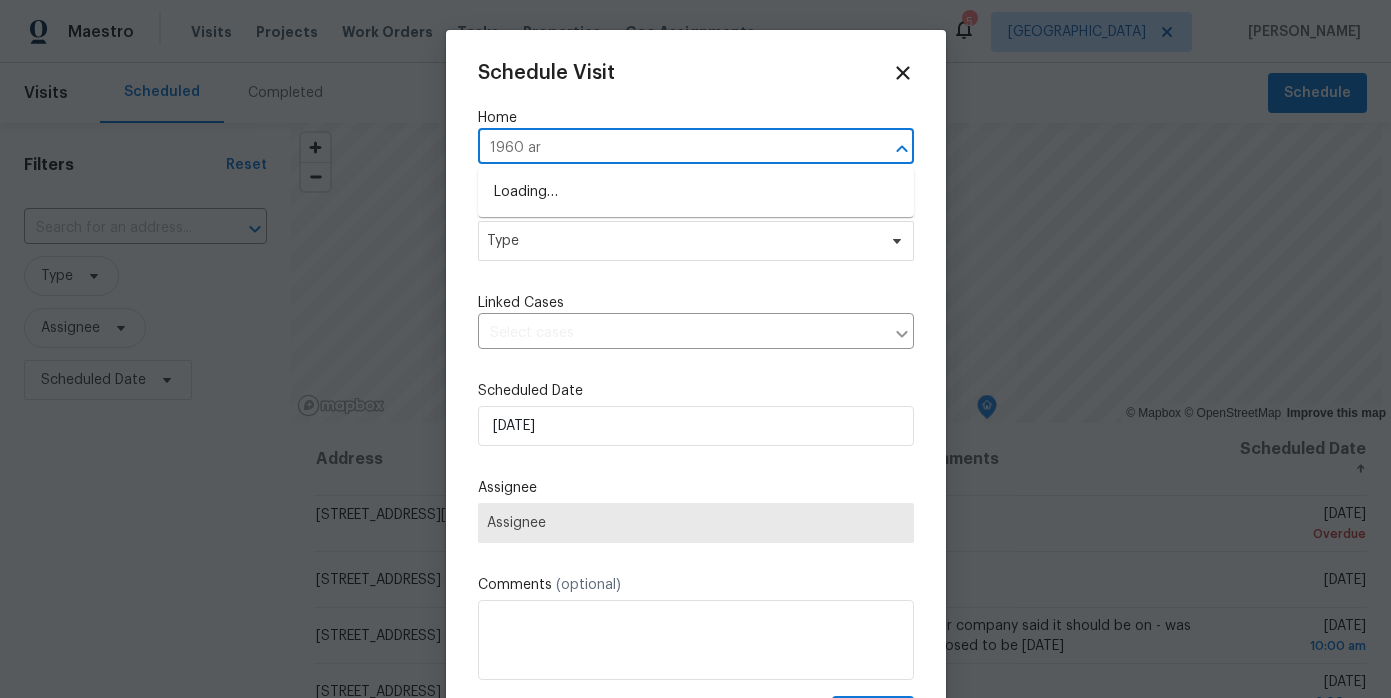 type on "1960 ara" 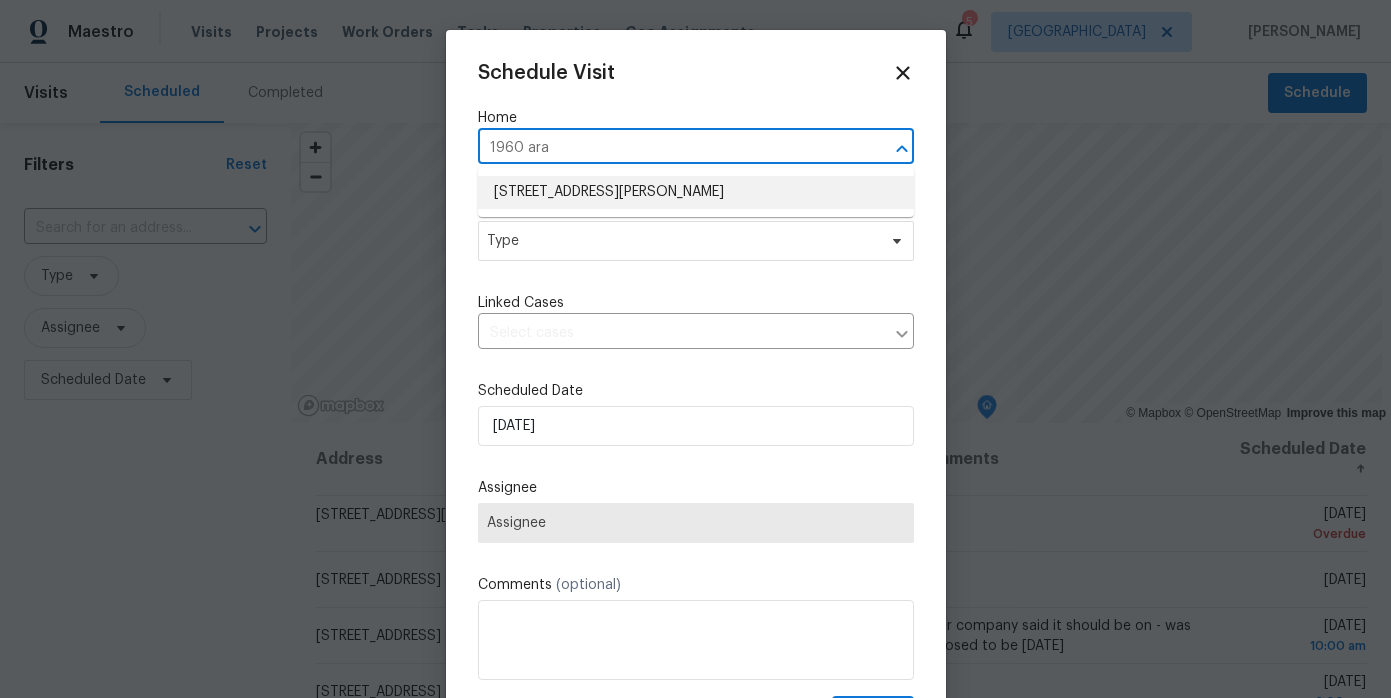 click on "1960 Arabian Ct, Henderson, NV 89002" at bounding box center [696, 192] 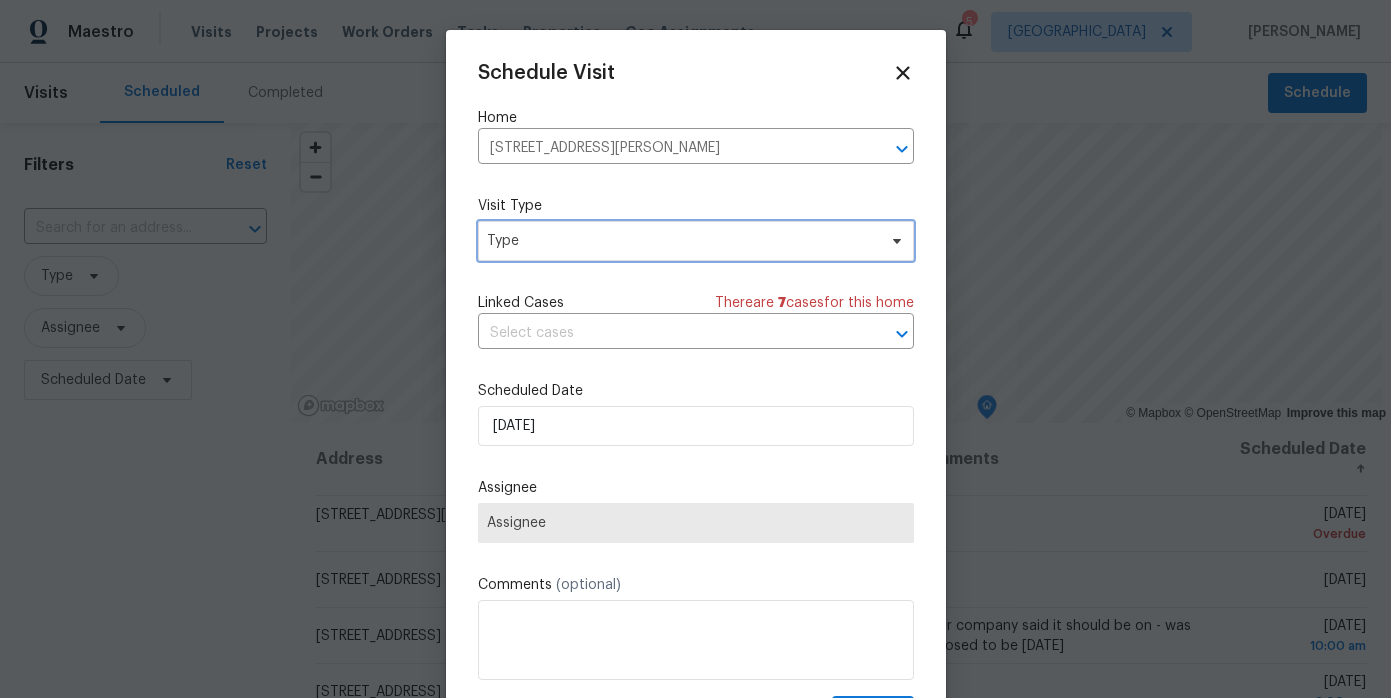 click on "Type" at bounding box center (681, 241) 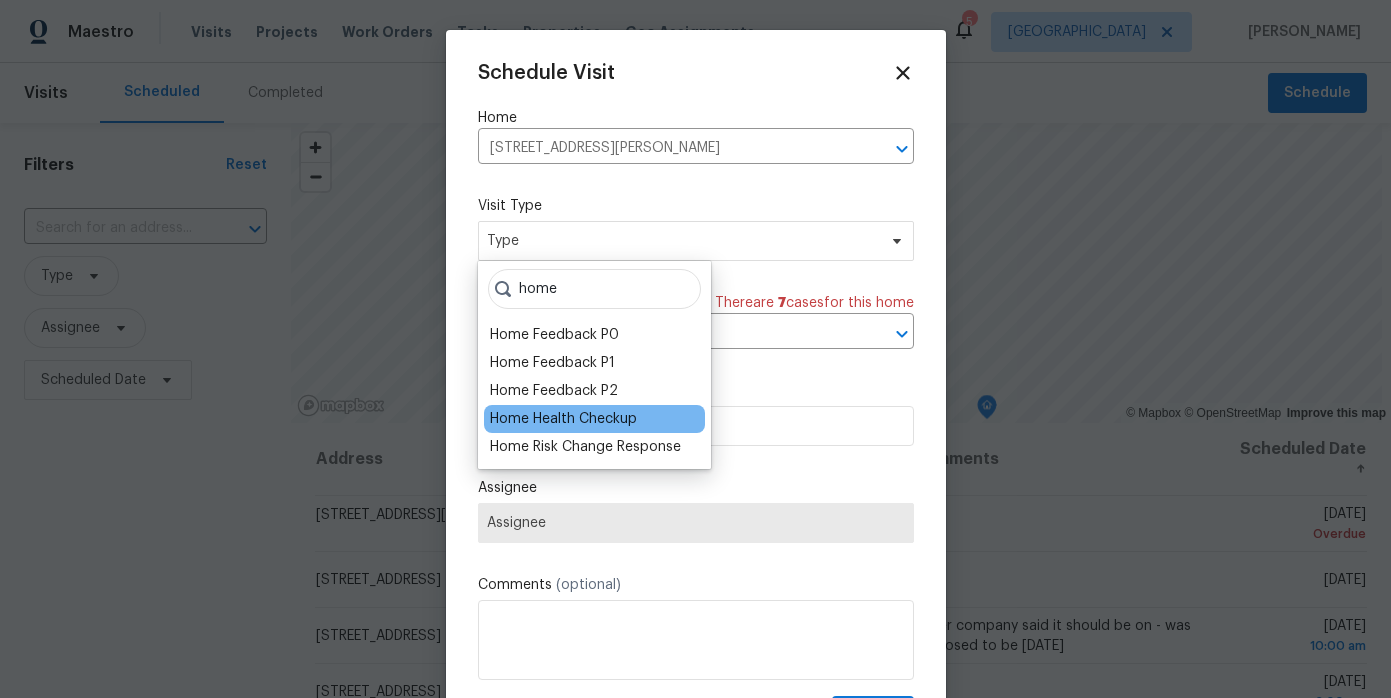 type on "home" 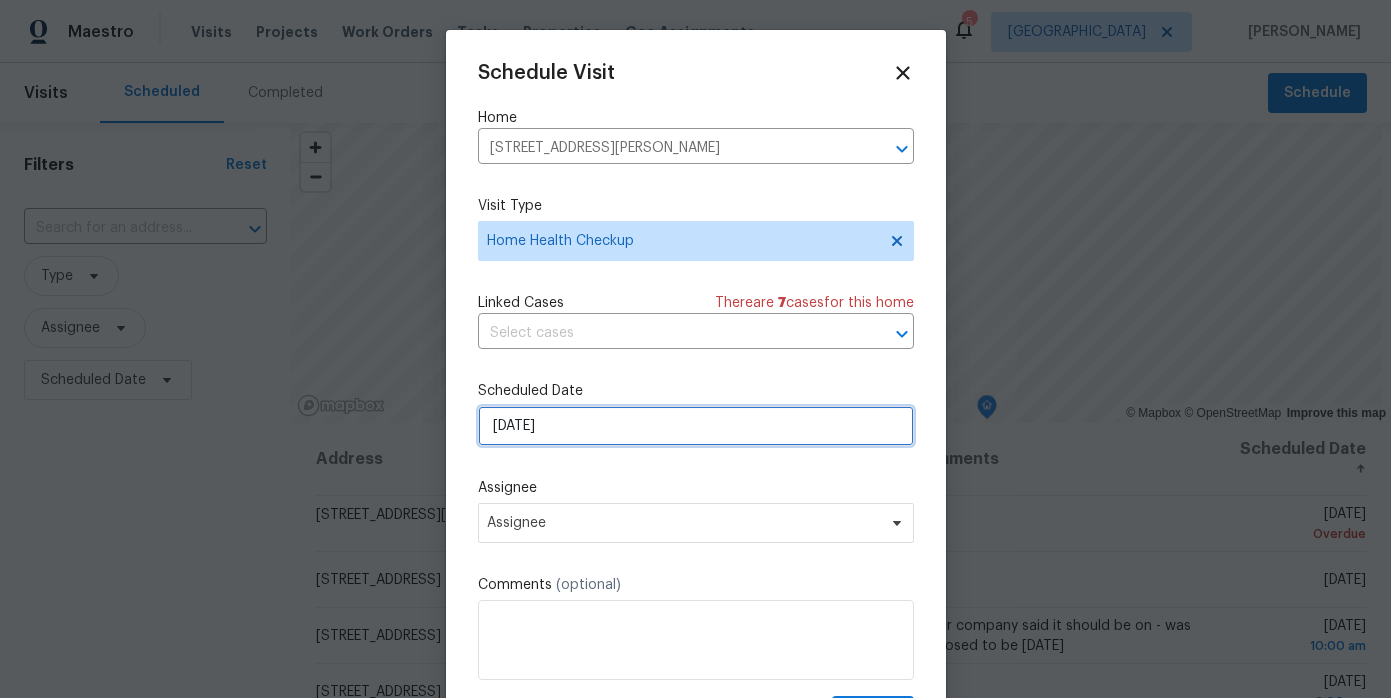 click on "7/15/2025" at bounding box center [696, 426] 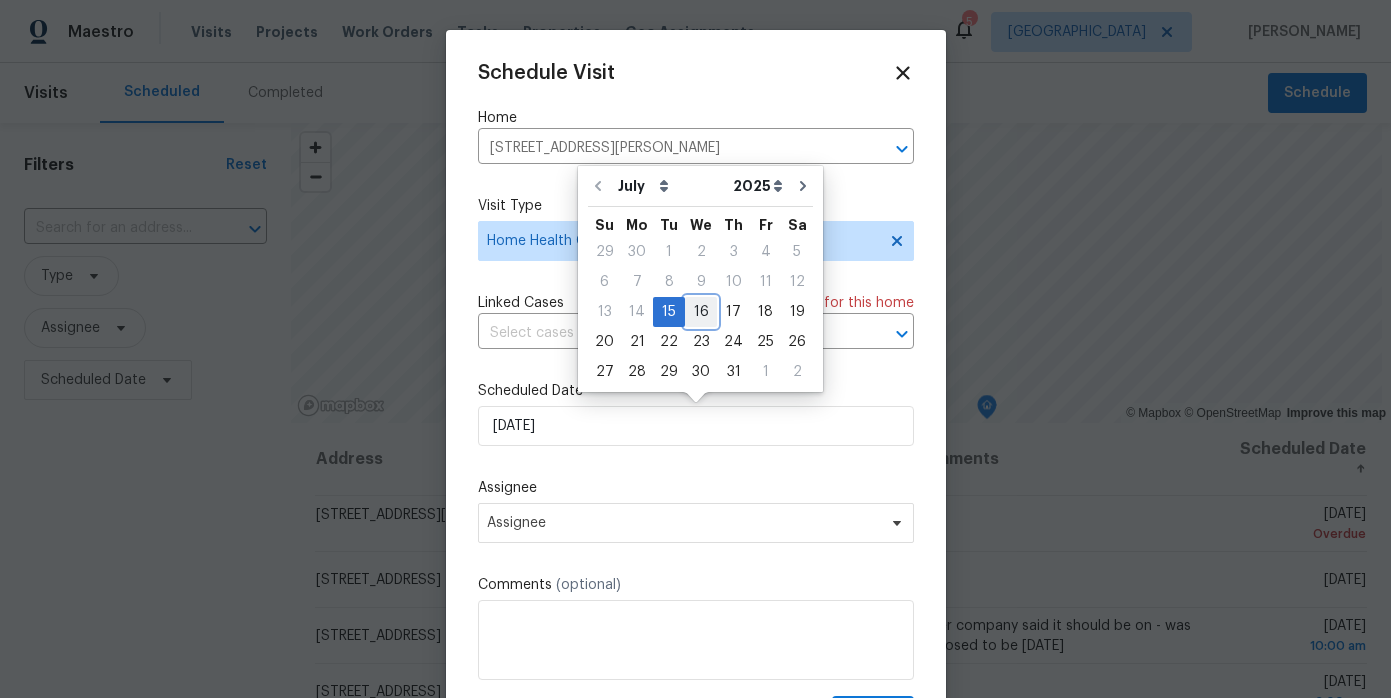 click on "16" at bounding box center (701, 312) 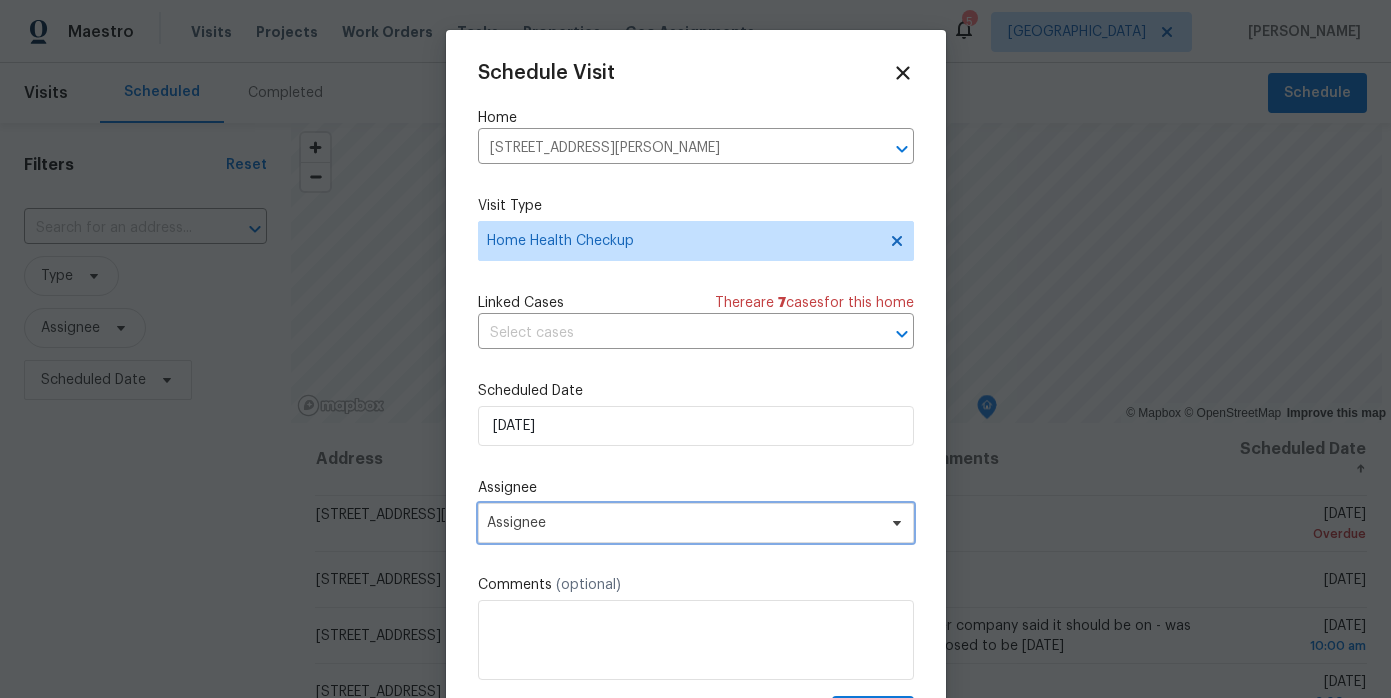 click on "Assignee" at bounding box center (683, 523) 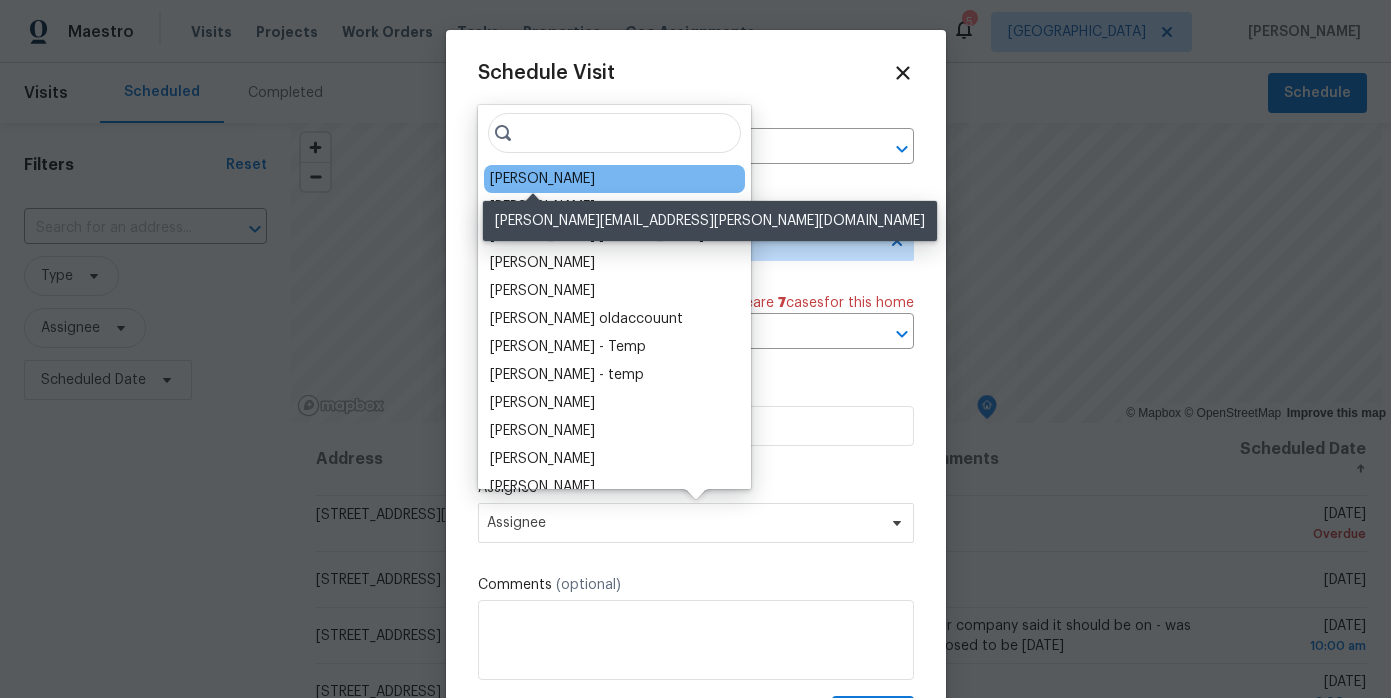 click on "[PERSON_NAME]" at bounding box center (542, 179) 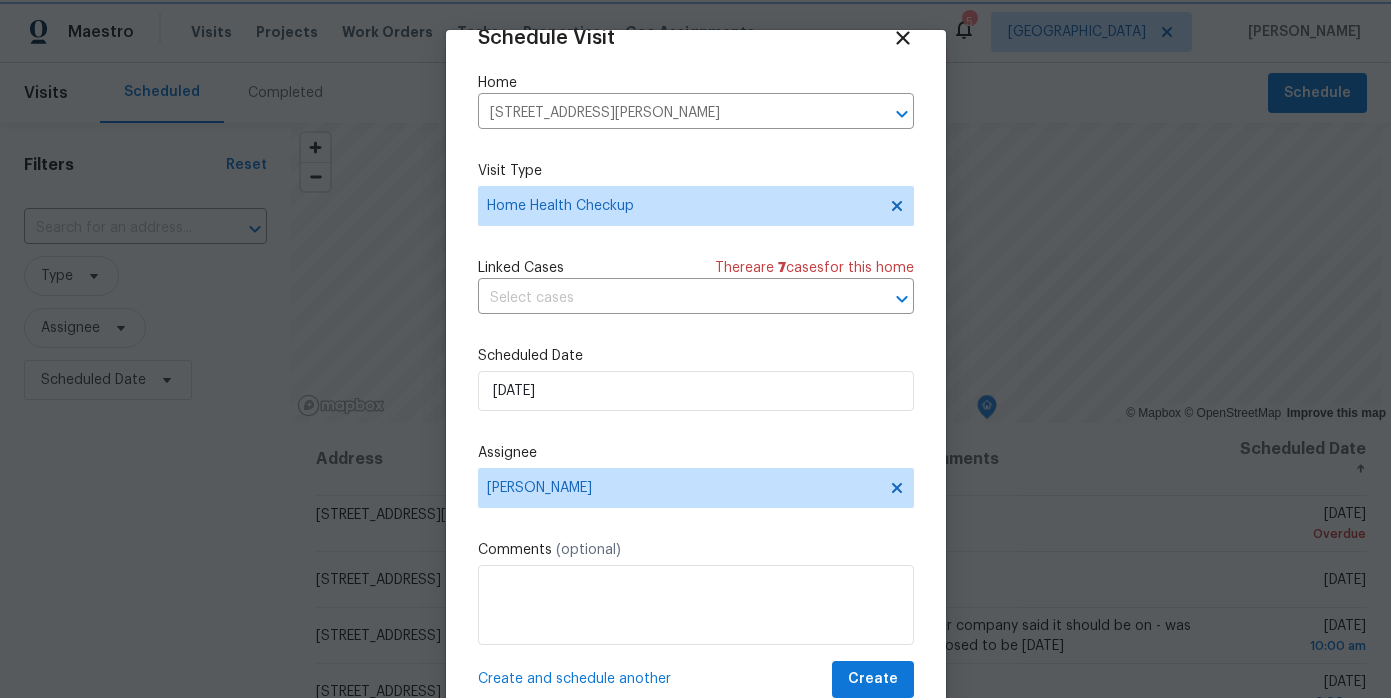 scroll, scrollTop: 35, scrollLeft: 0, axis: vertical 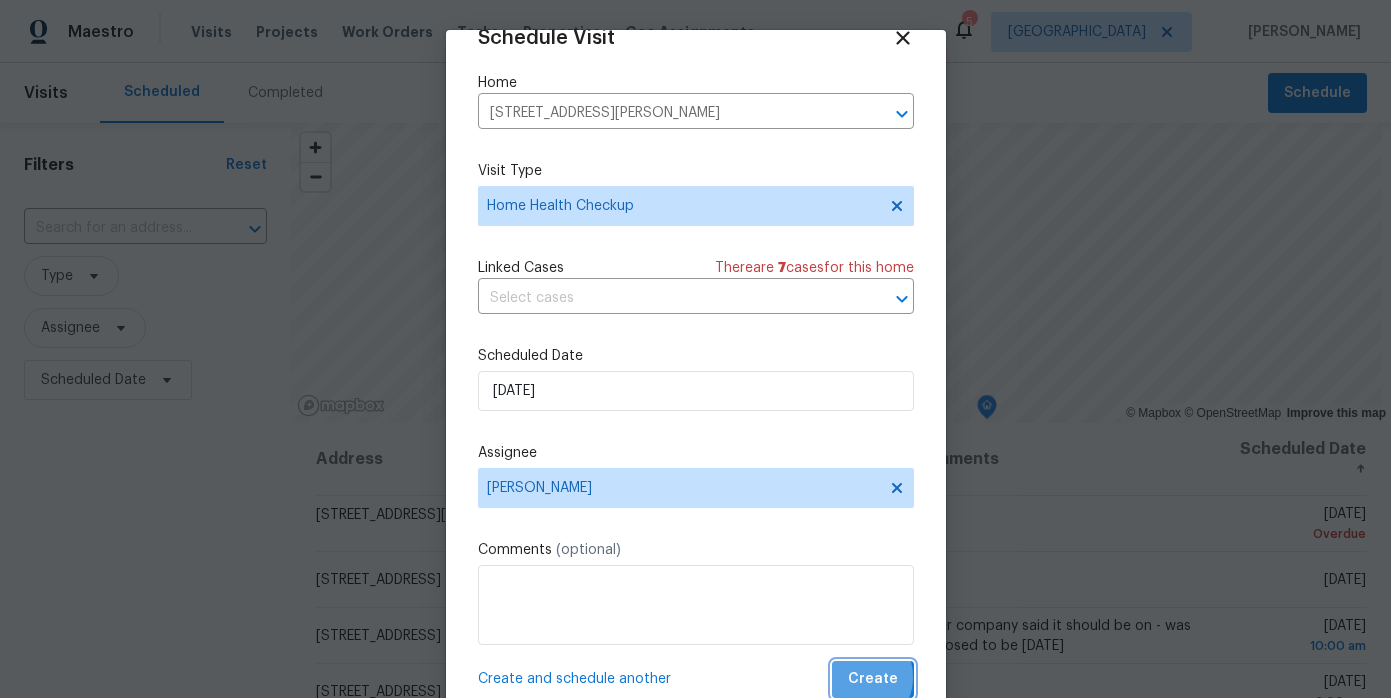 click on "Create" at bounding box center (873, 679) 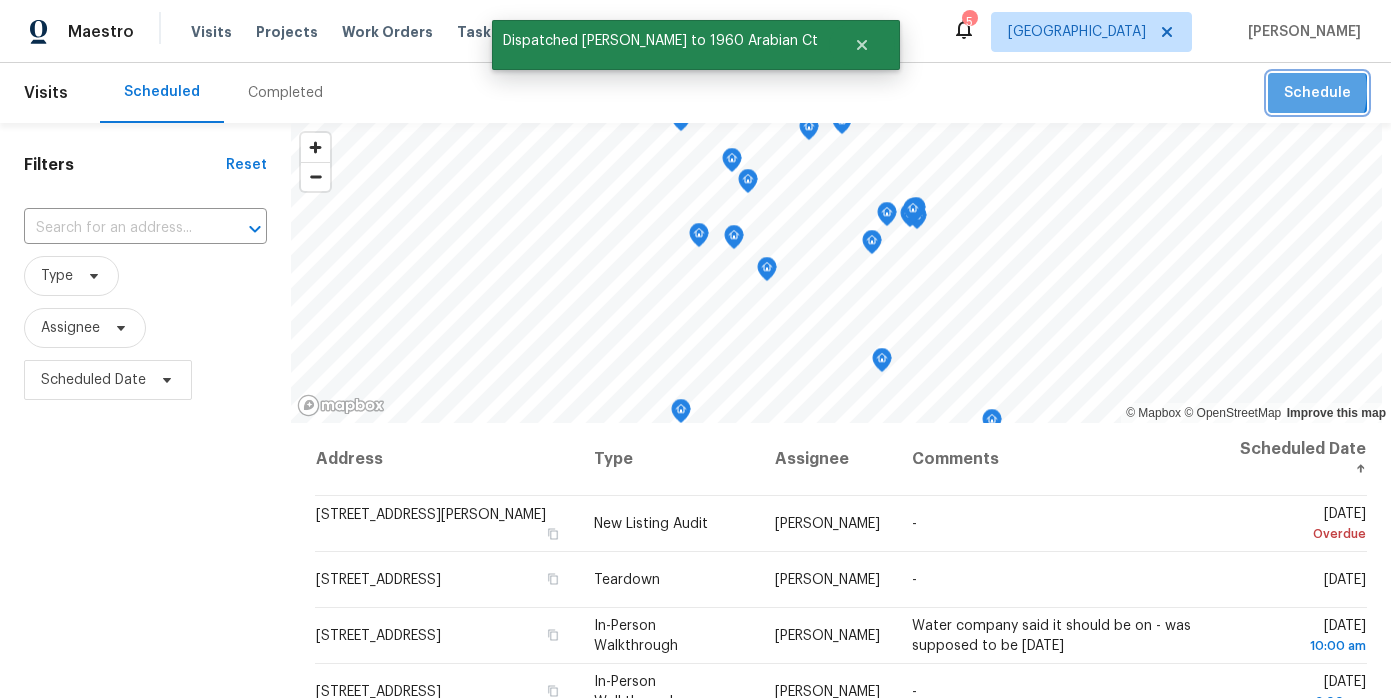 click on "Schedule" at bounding box center (1317, 93) 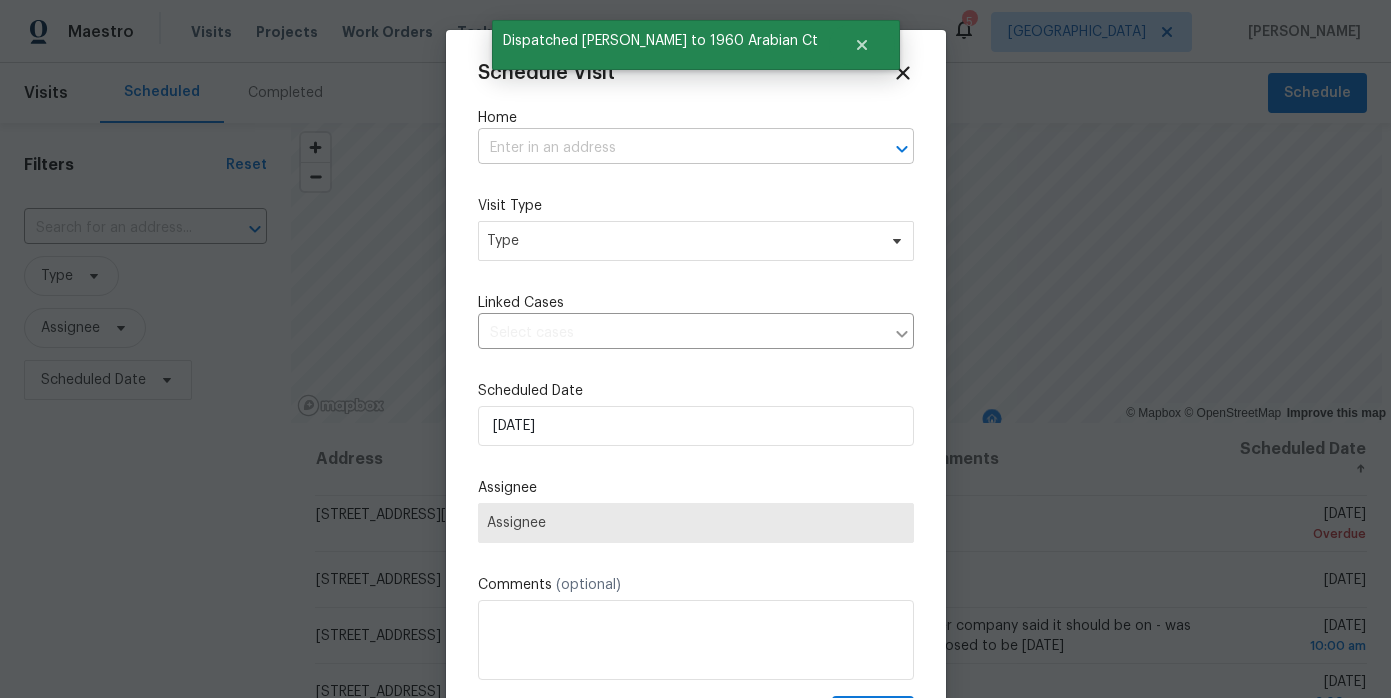 click at bounding box center [668, 148] 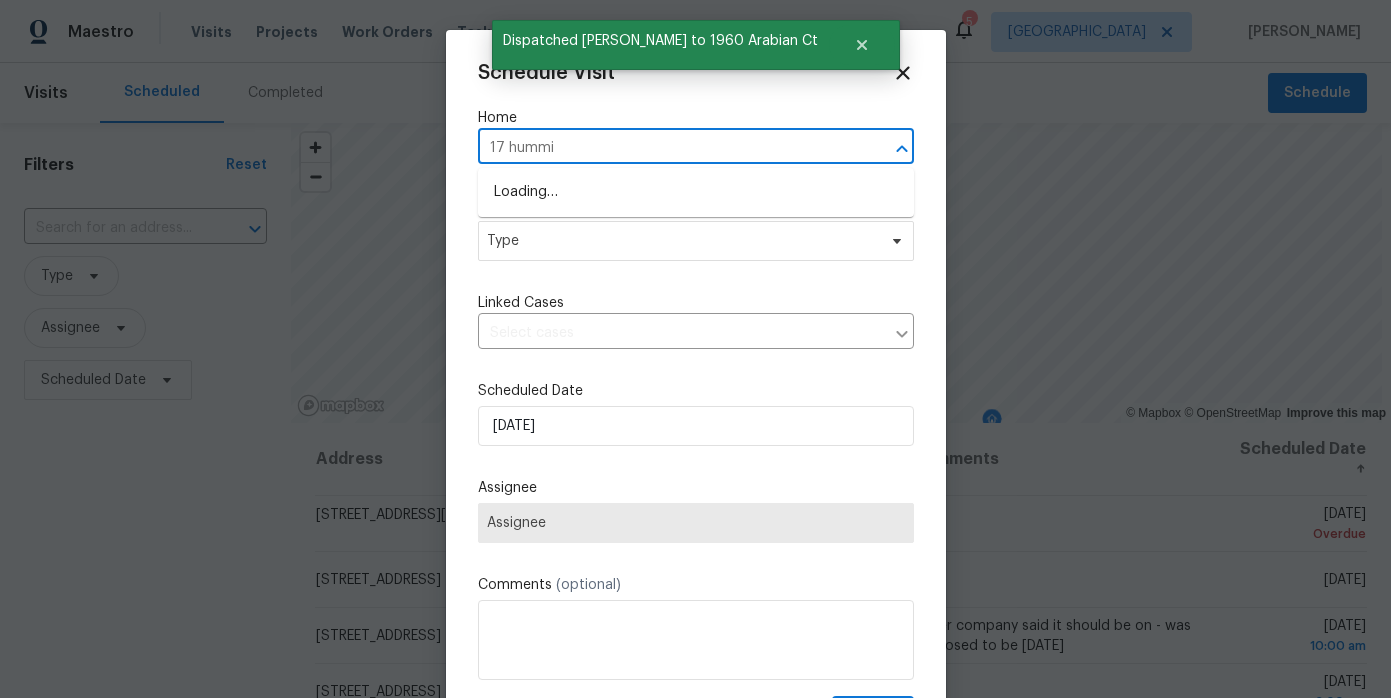 type on "17 hummin" 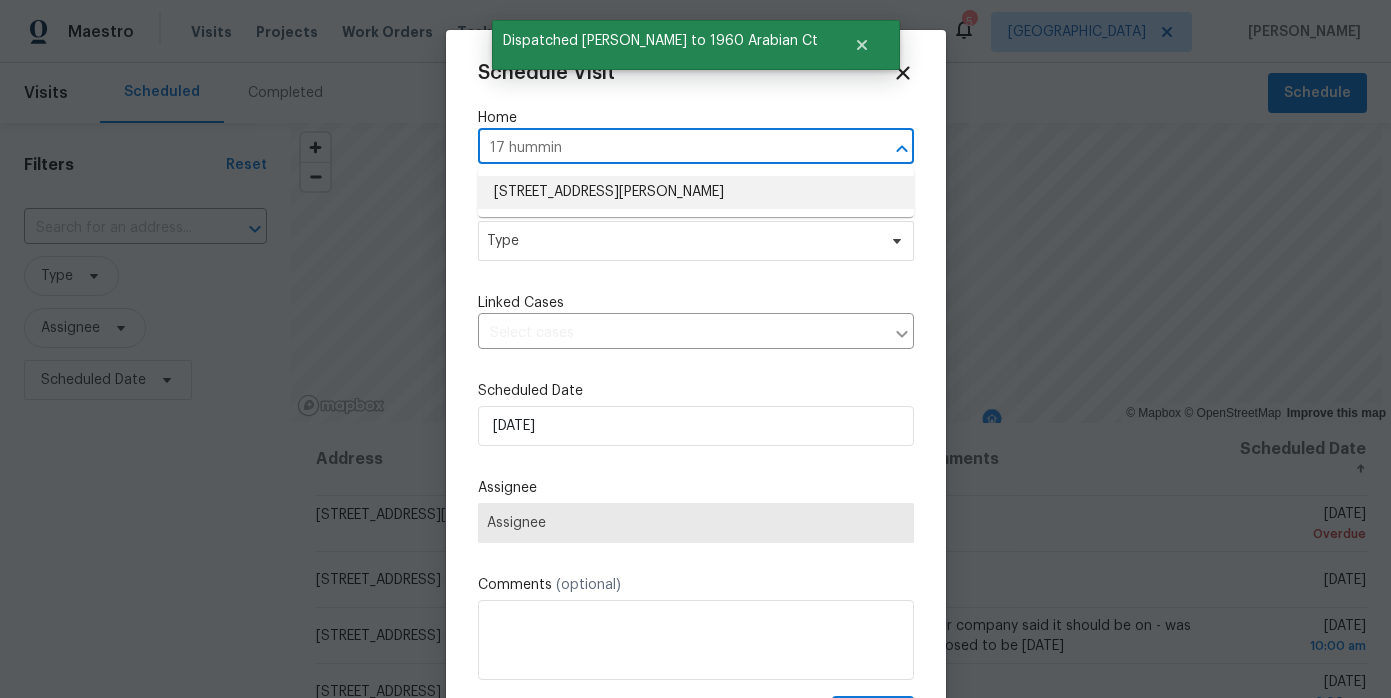 click on "17 Hummingbird Ln, Henderson, NV 89014" at bounding box center [696, 192] 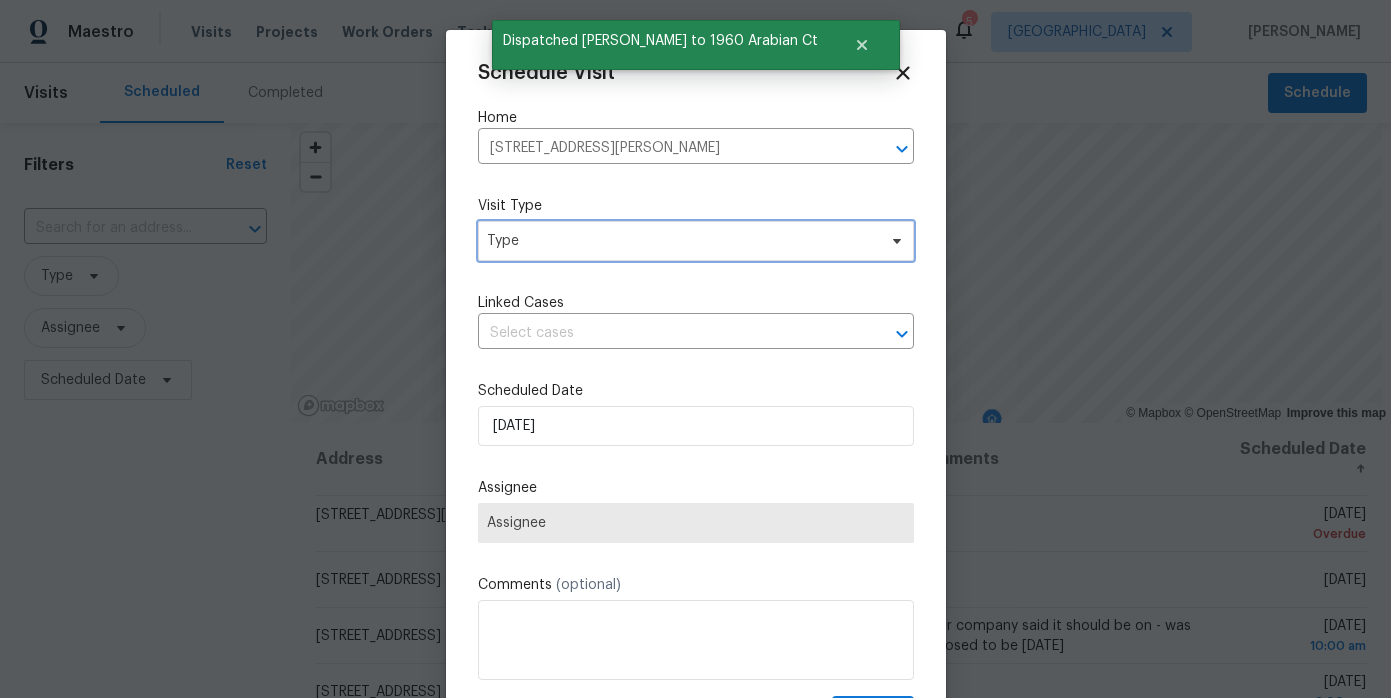 click on "Type" at bounding box center (681, 241) 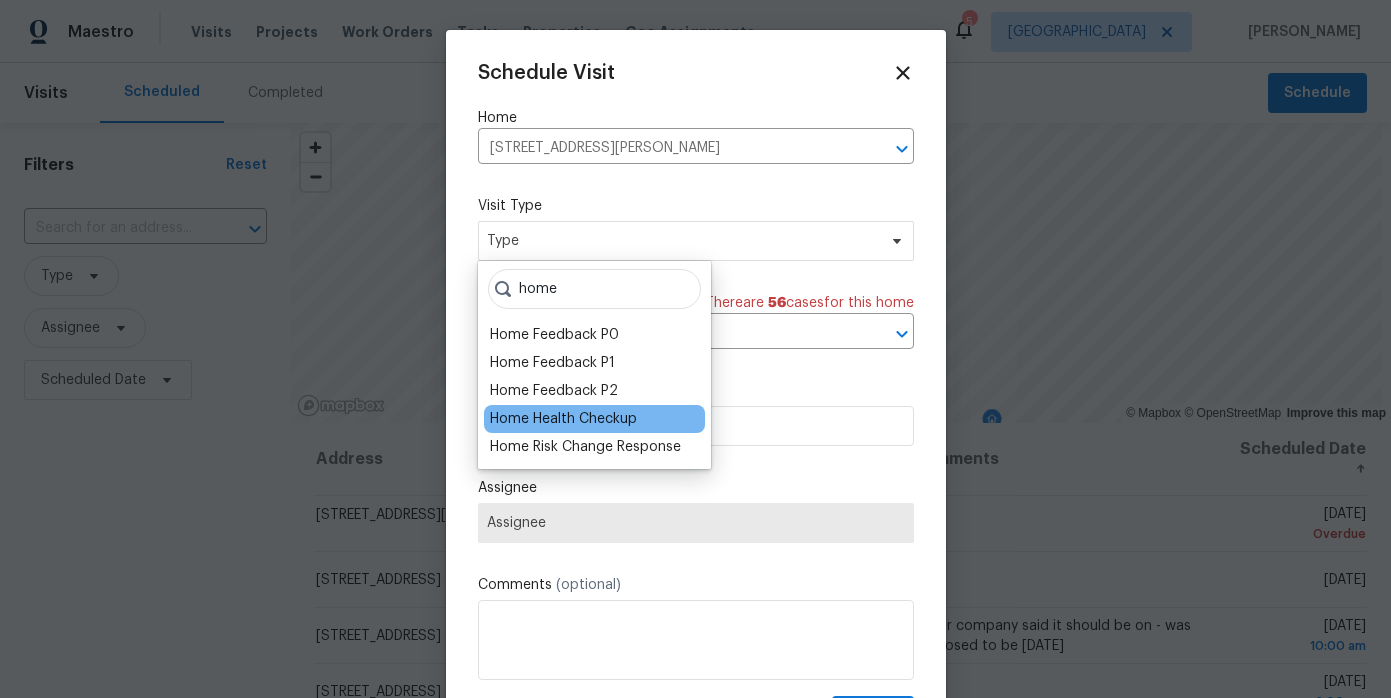type on "home" 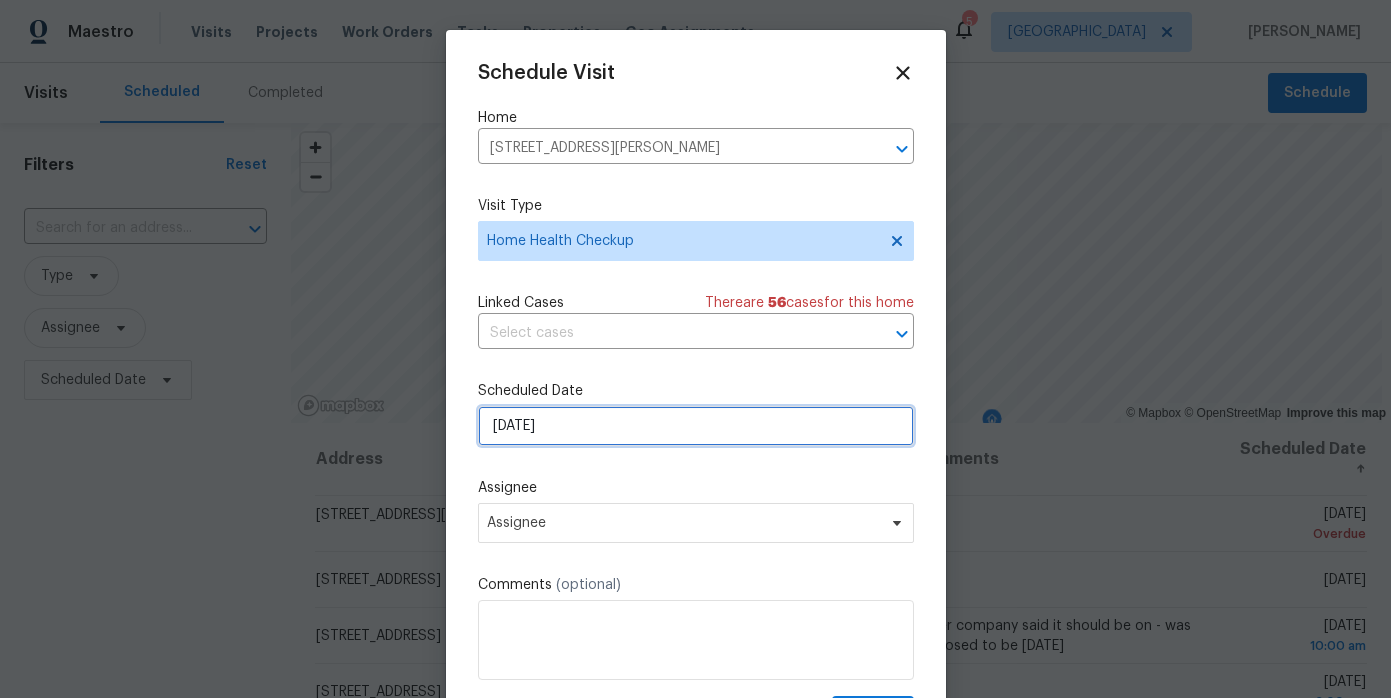 click on "[DATE]" at bounding box center (696, 426) 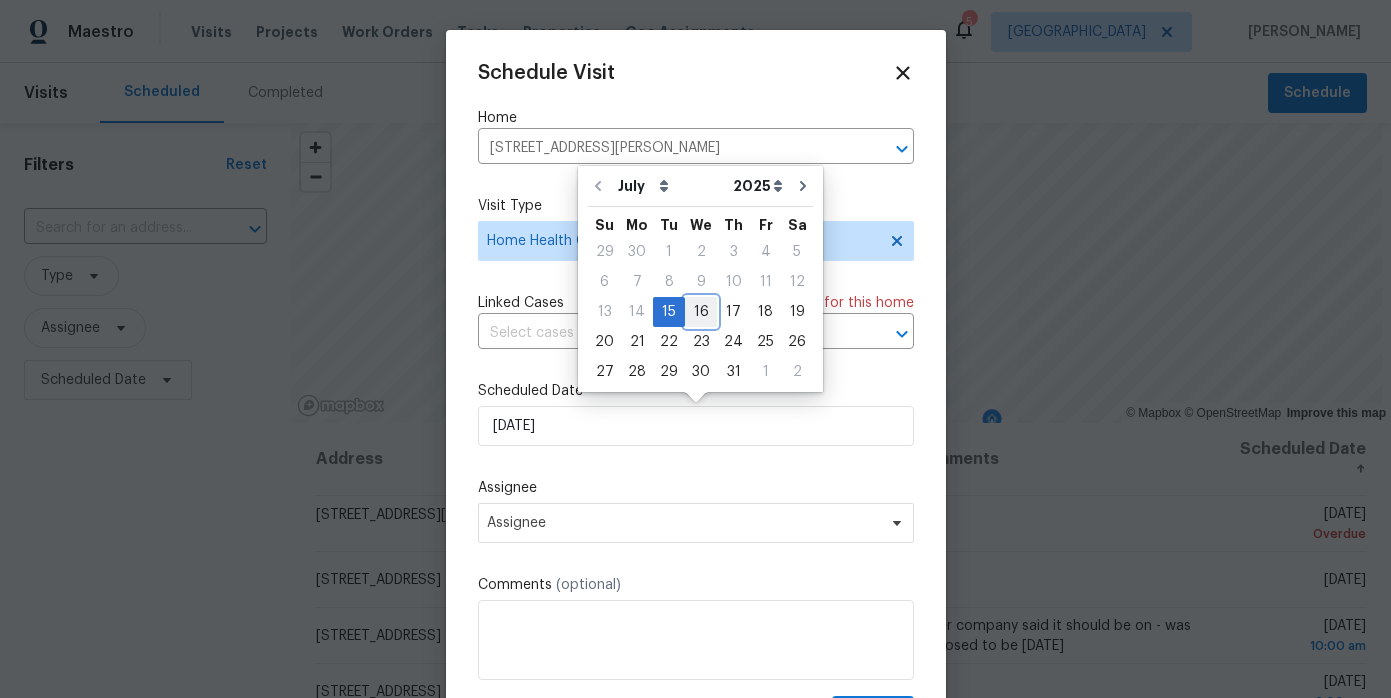 click on "16" at bounding box center (701, 312) 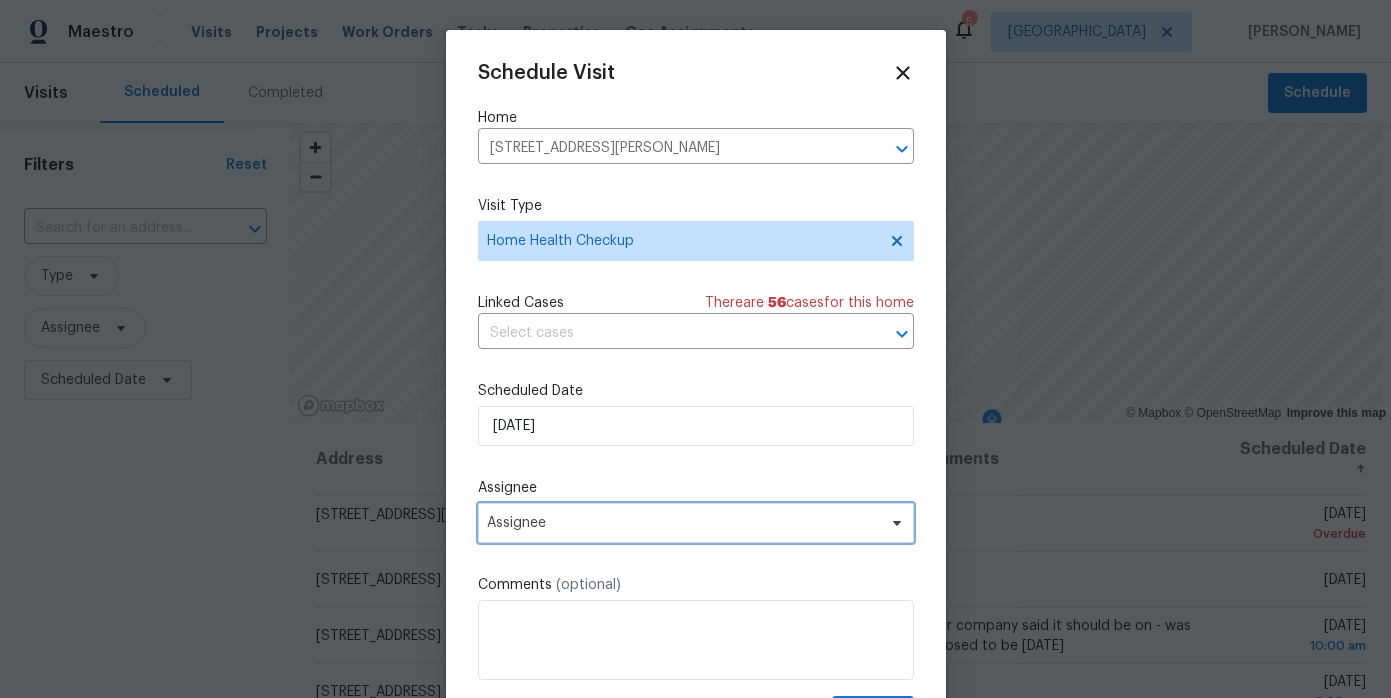 click on "Assignee" at bounding box center (683, 523) 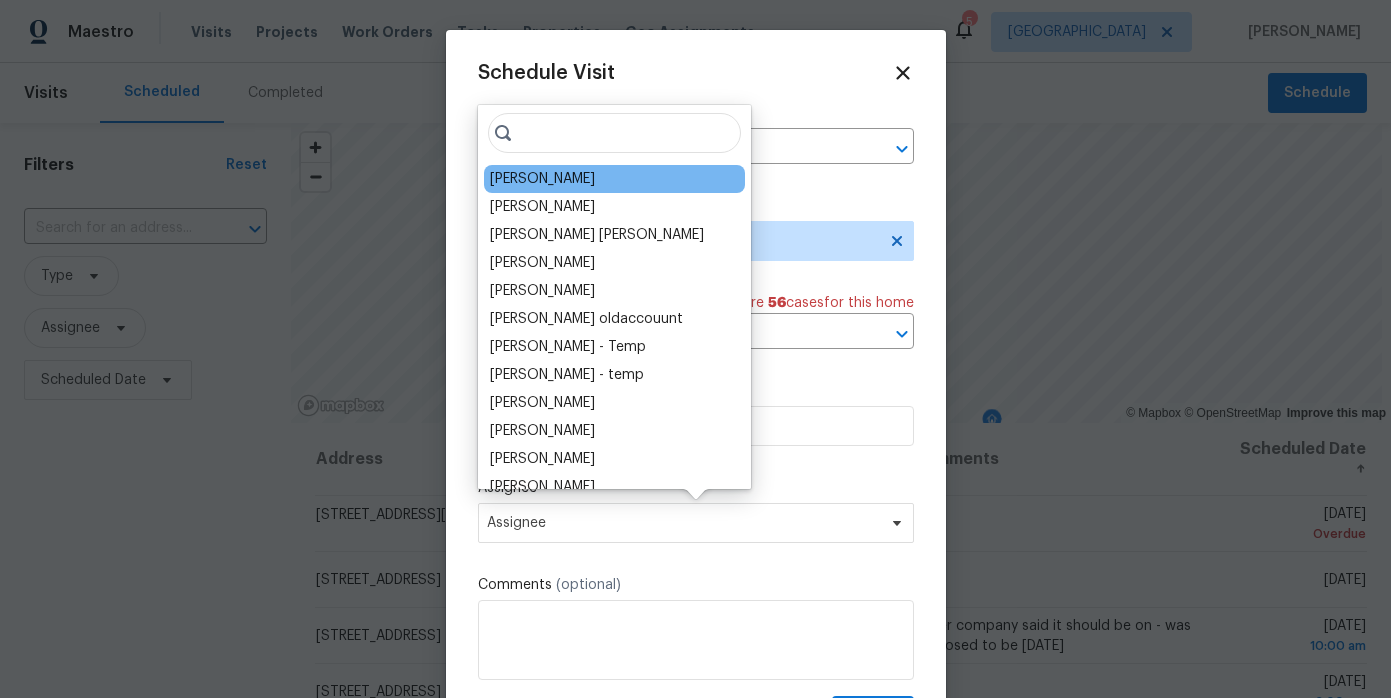 click on "[PERSON_NAME]" at bounding box center [542, 179] 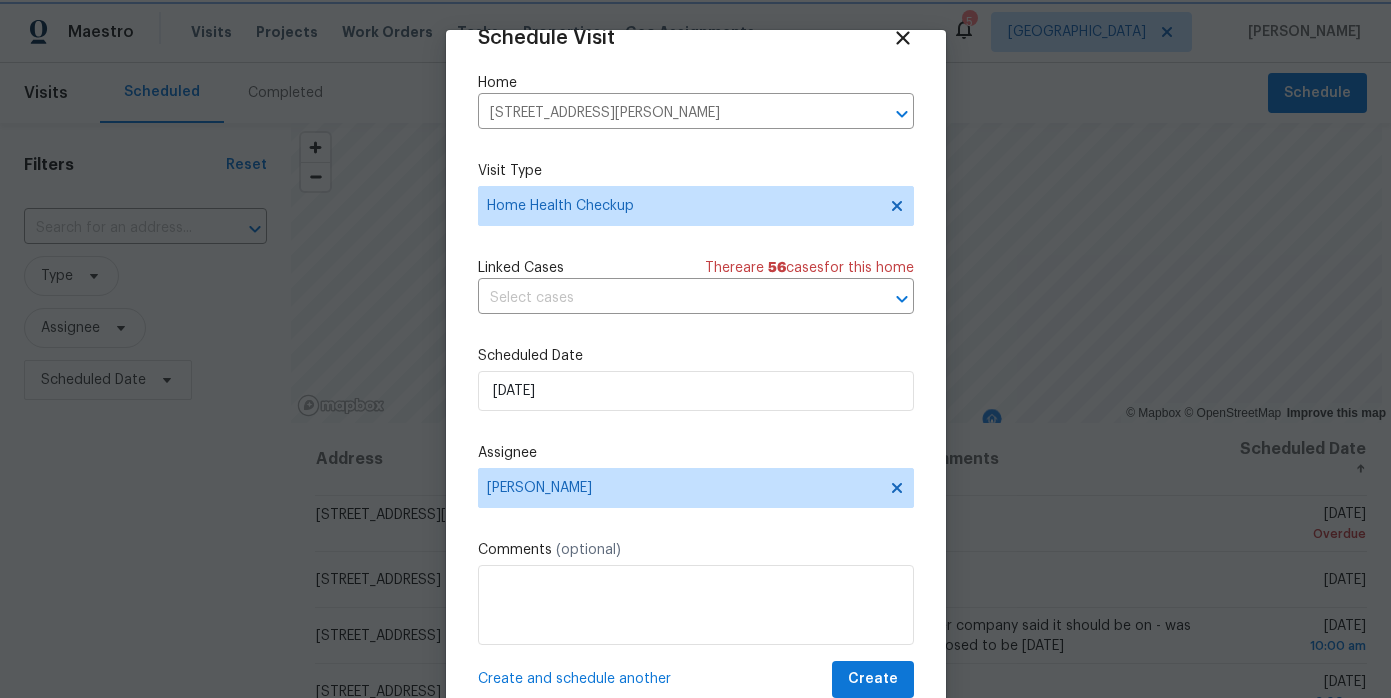 scroll, scrollTop: 35, scrollLeft: 0, axis: vertical 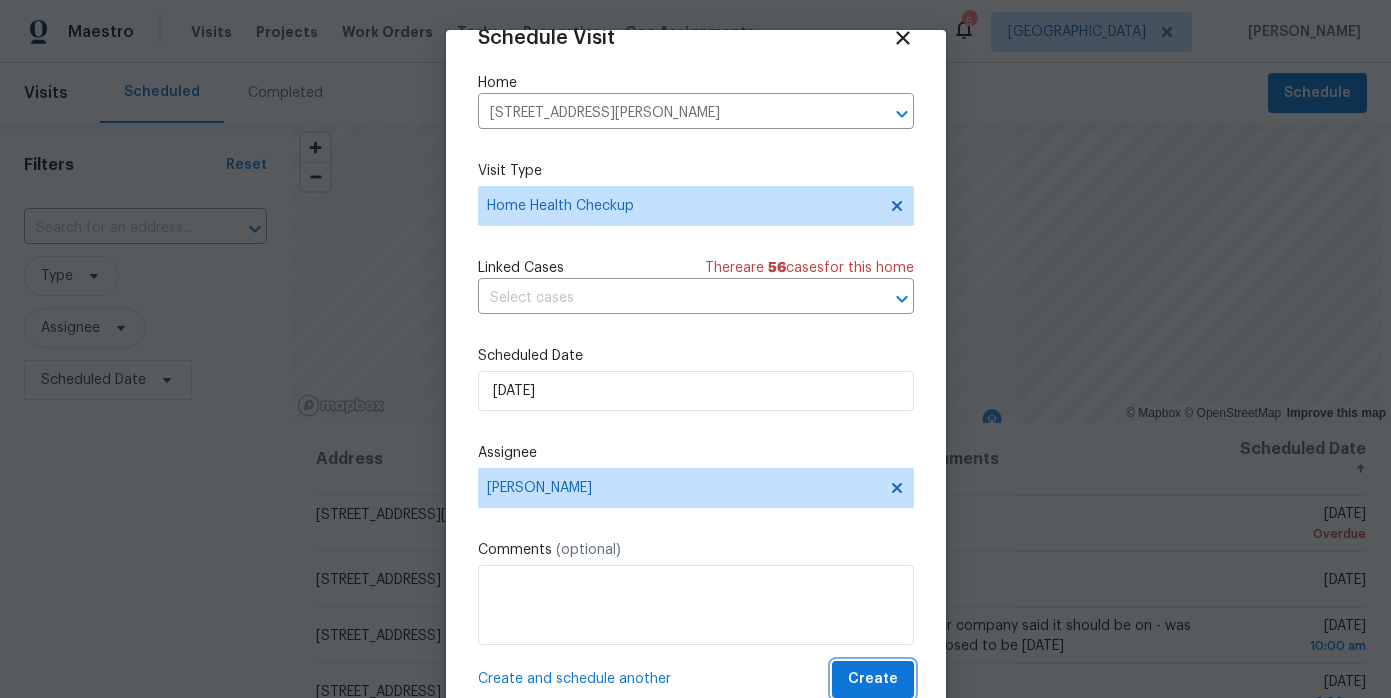click on "Create" at bounding box center (873, 679) 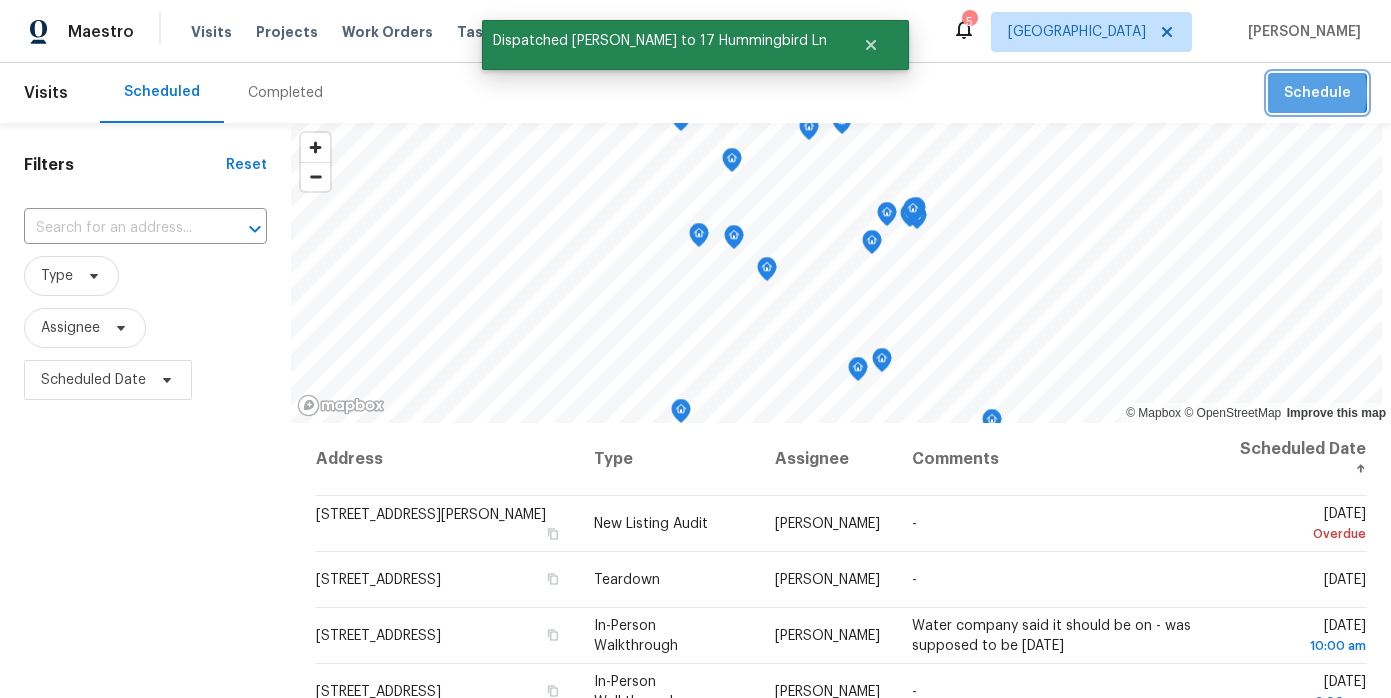 click on "Schedule" at bounding box center [1317, 93] 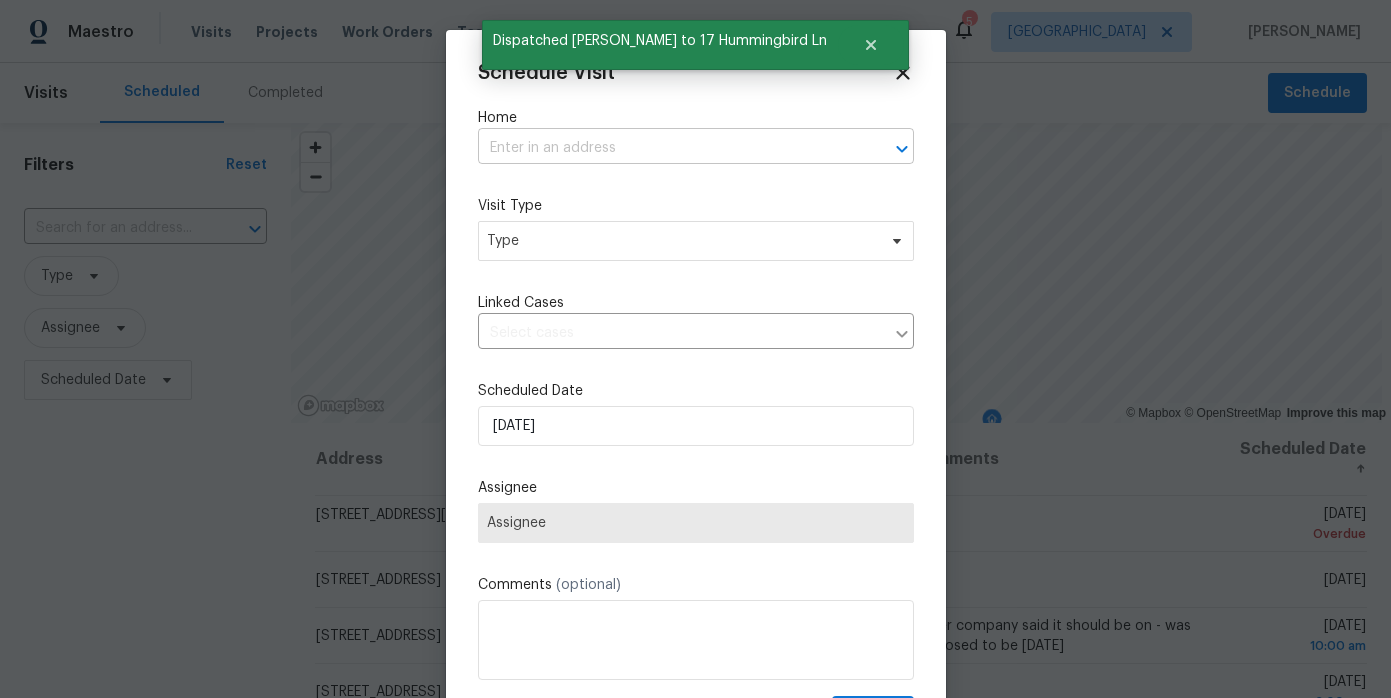 click at bounding box center [668, 148] 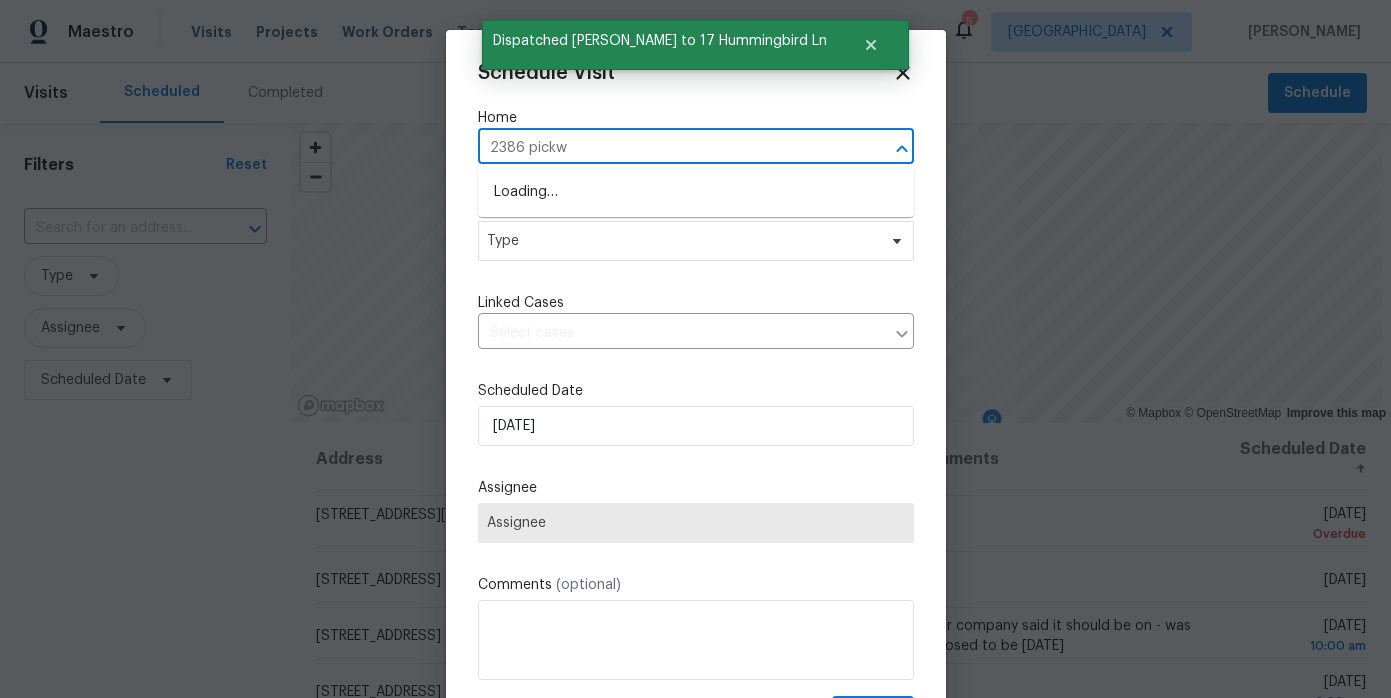 type on "2386 pickwi" 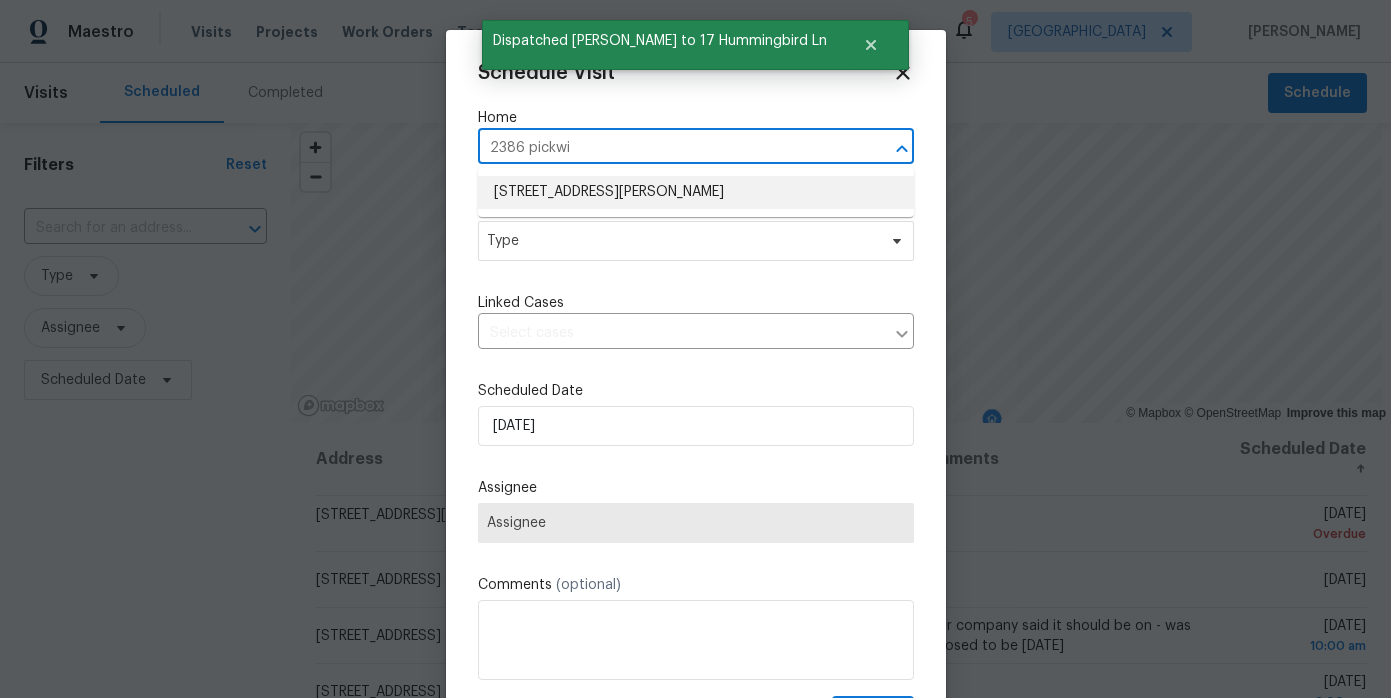 click on "2386 Pickwick Dr, Henderson, NV 89014" at bounding box center (696, 192) 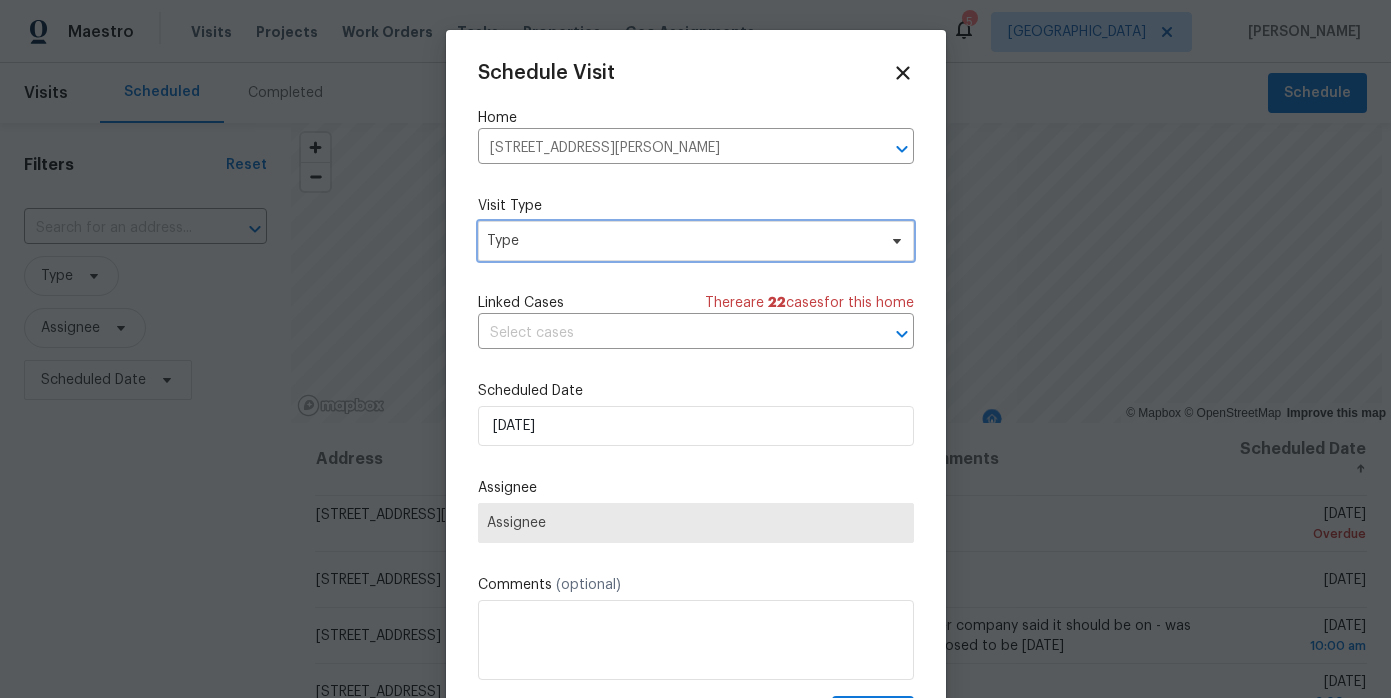 click on "Type" at bounding box center [681, 241] 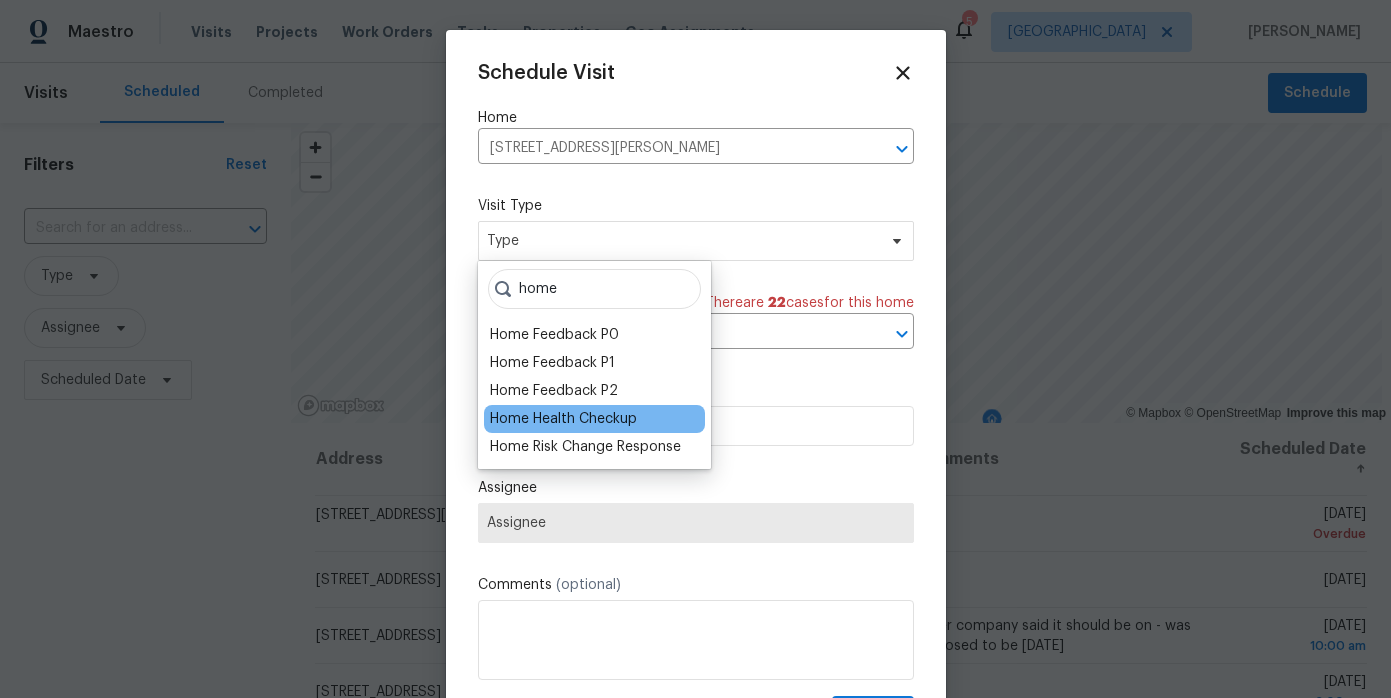 type on "home" 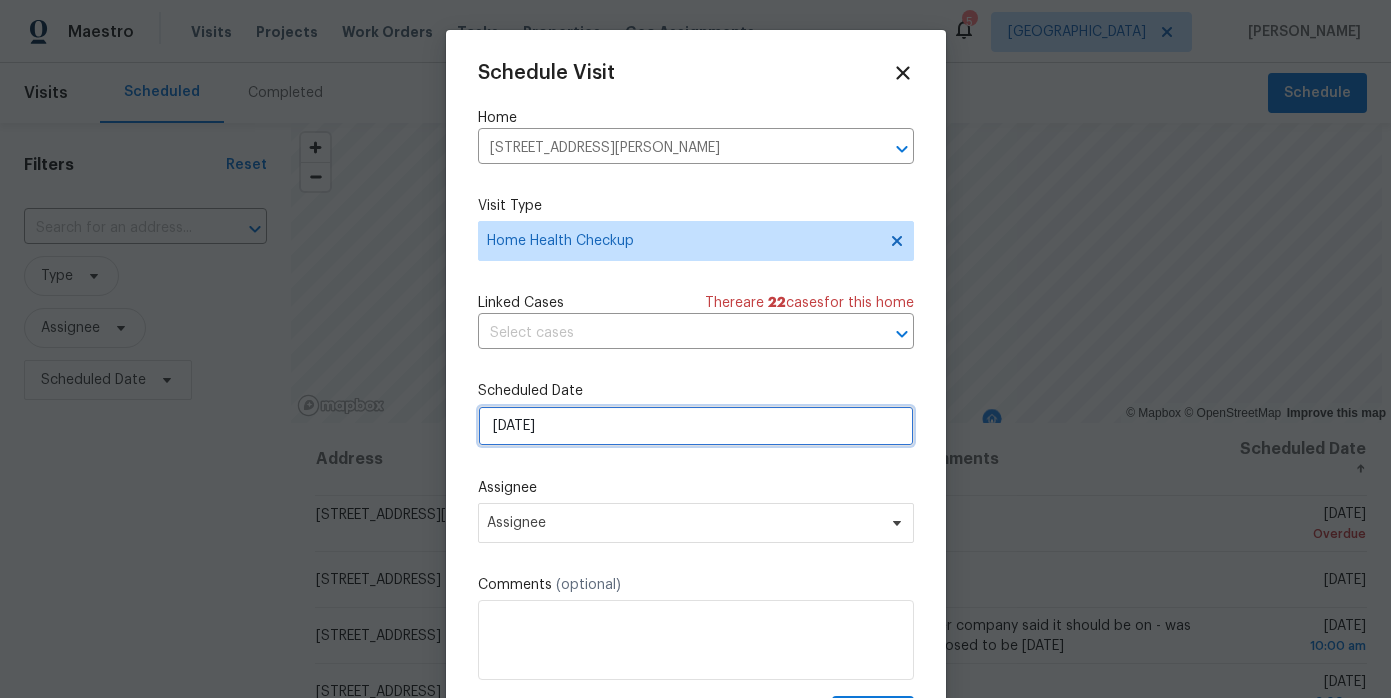 click on "[DATE]" at bounding box center (696, 426) 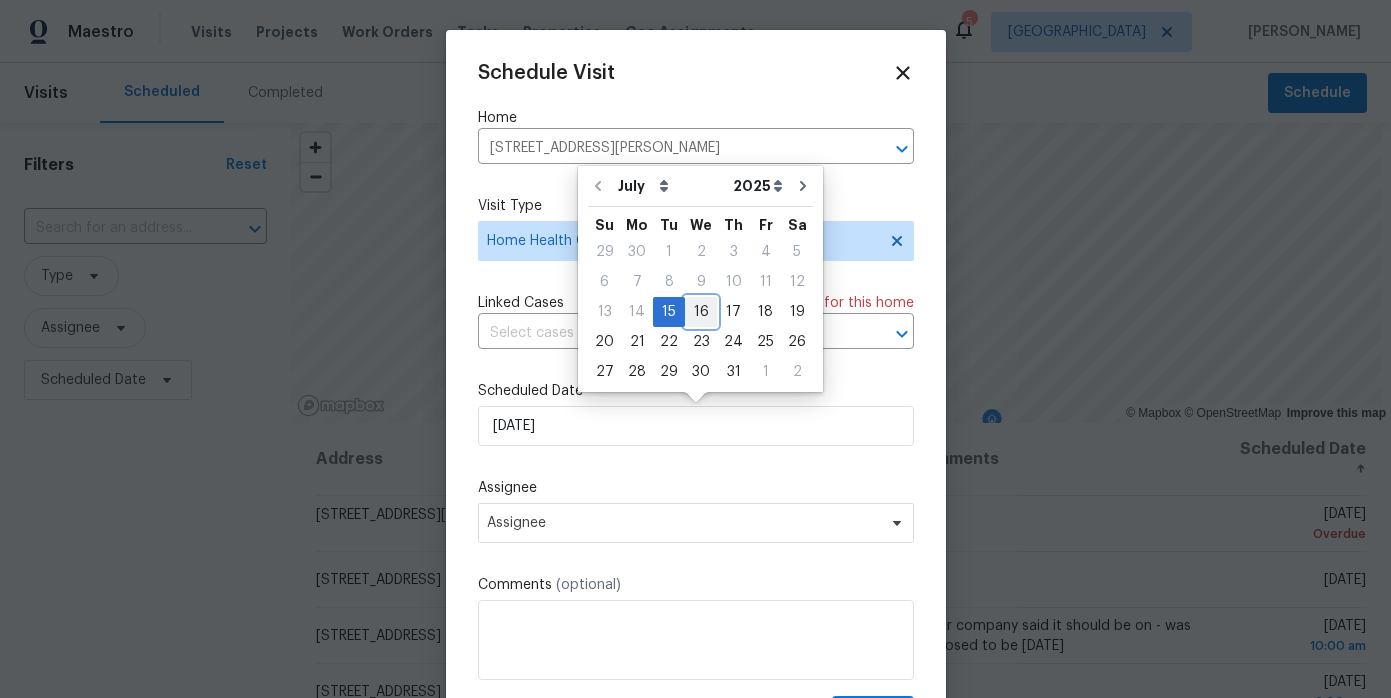 click on "16" at bounding box center (701, 312) 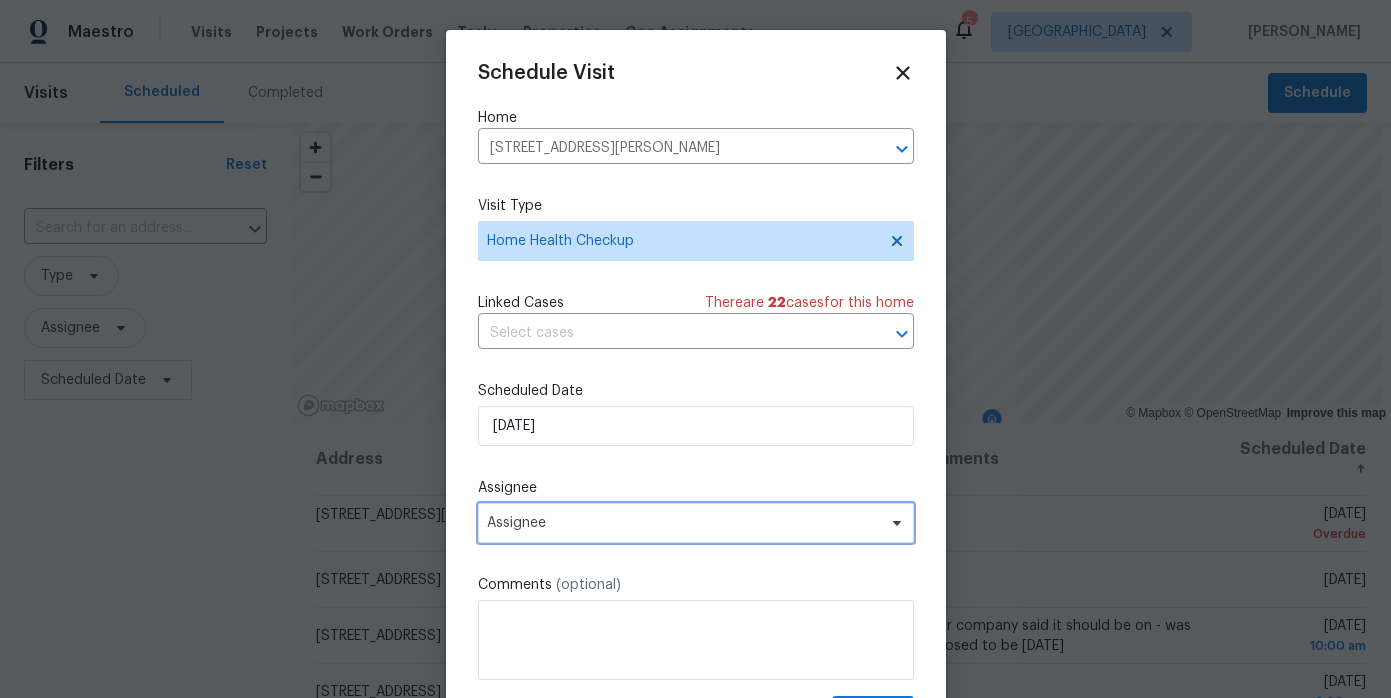click on "Assignee" at bounding box center (683, 523) 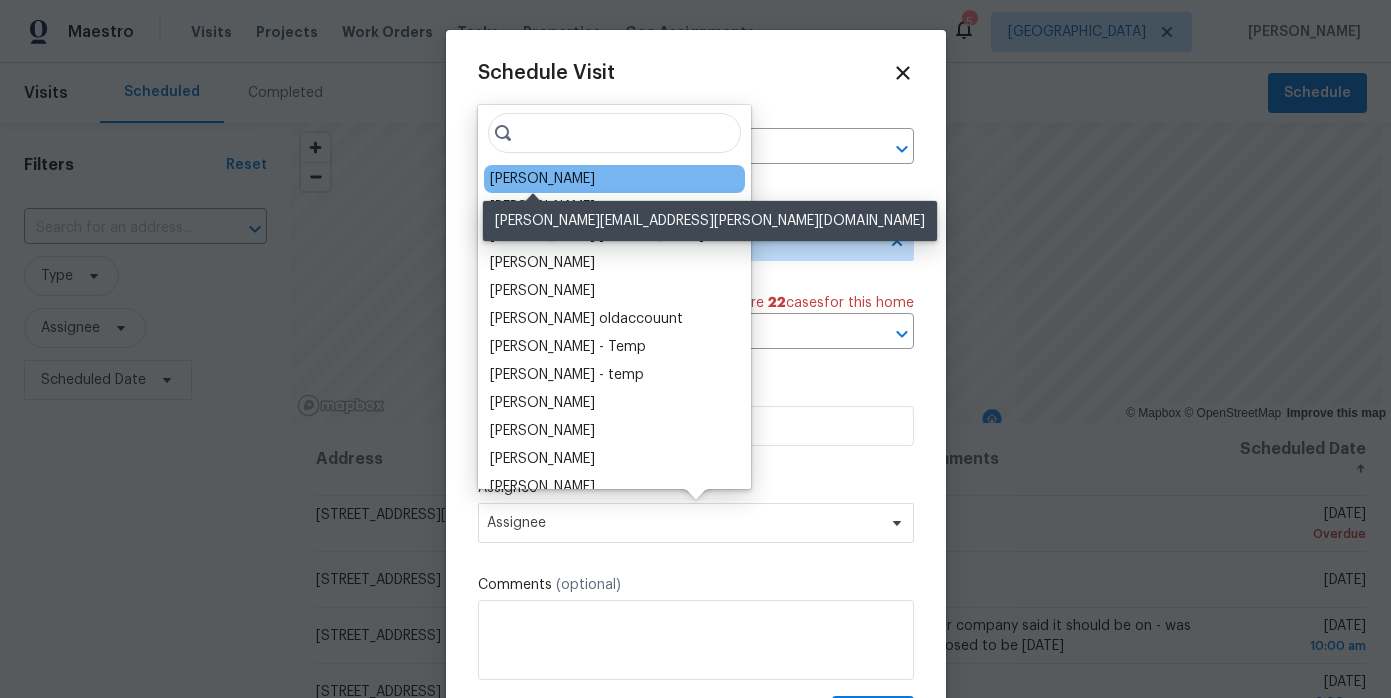 click on "[PERSON_NAME]" at bounding box center (542, 179) 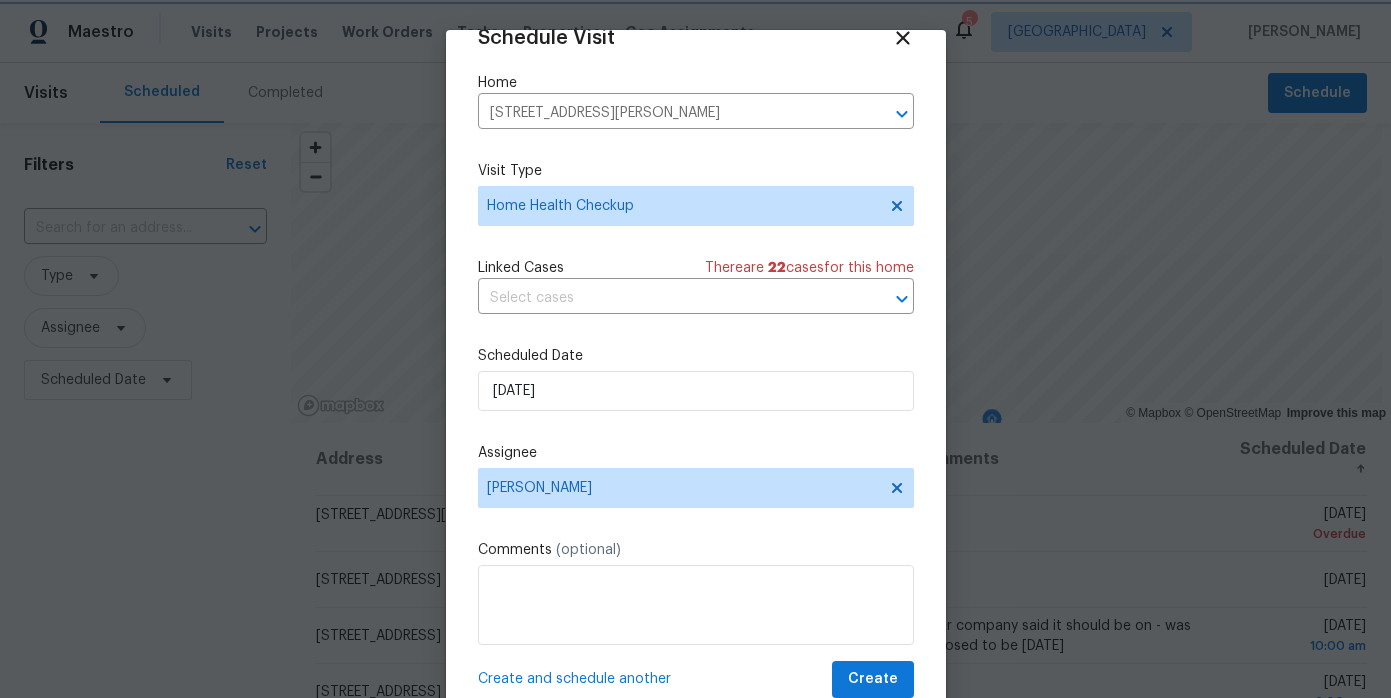 scroll, scrollTop: 35, scrollLeft: 0, axis: vertical 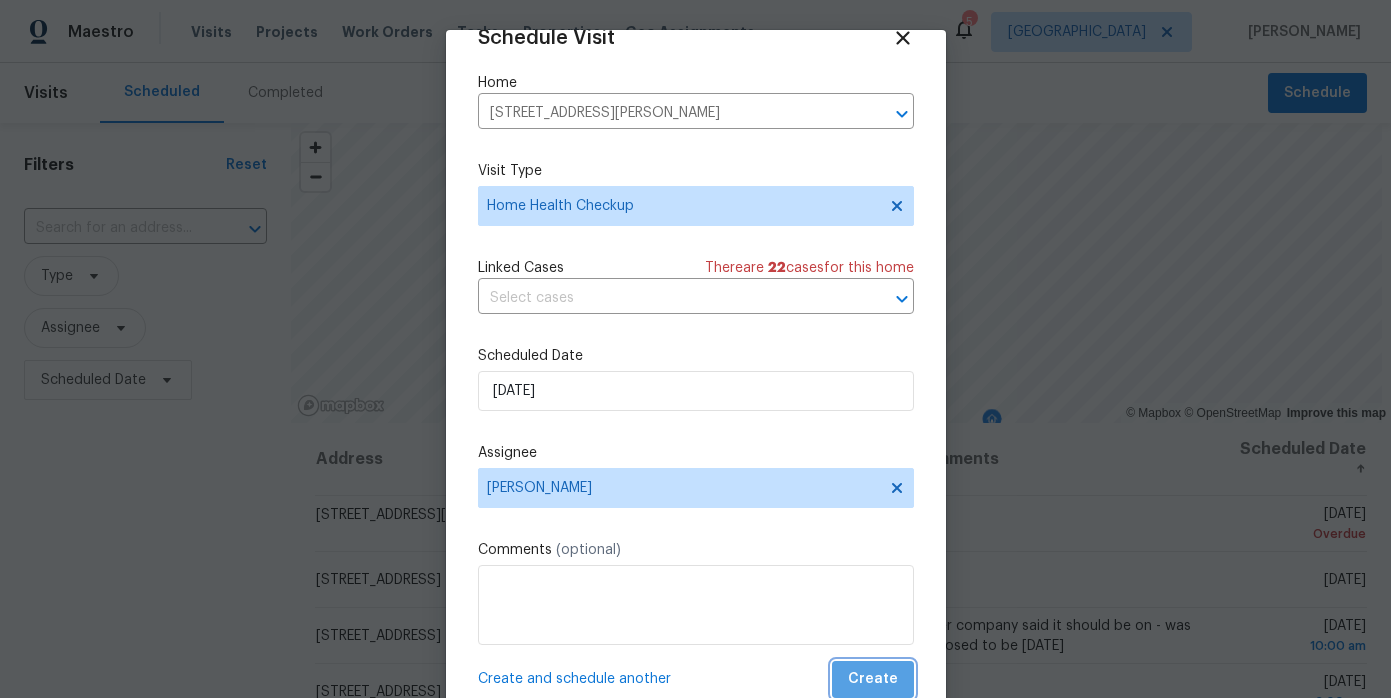 click on "Create" at bounding box center (873, 679) 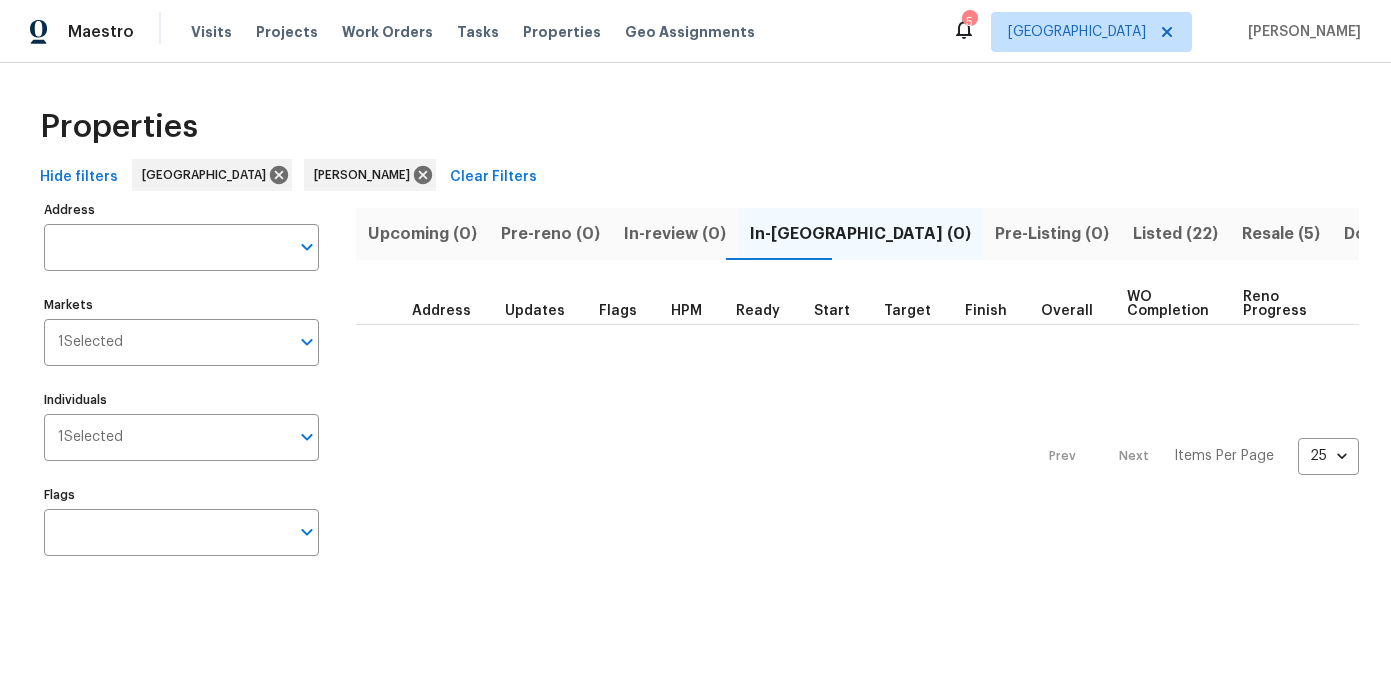 scroll, scrollTop: 0, scrollLeft: 0, axis: both 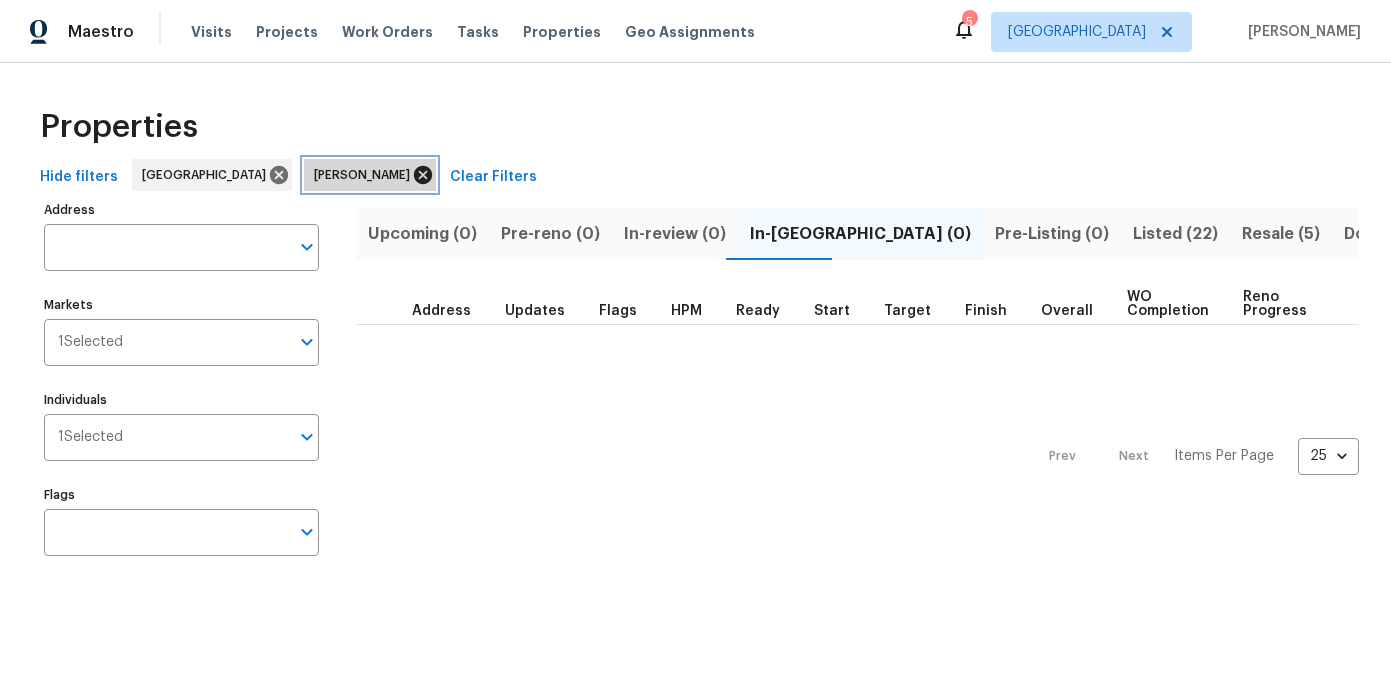 click 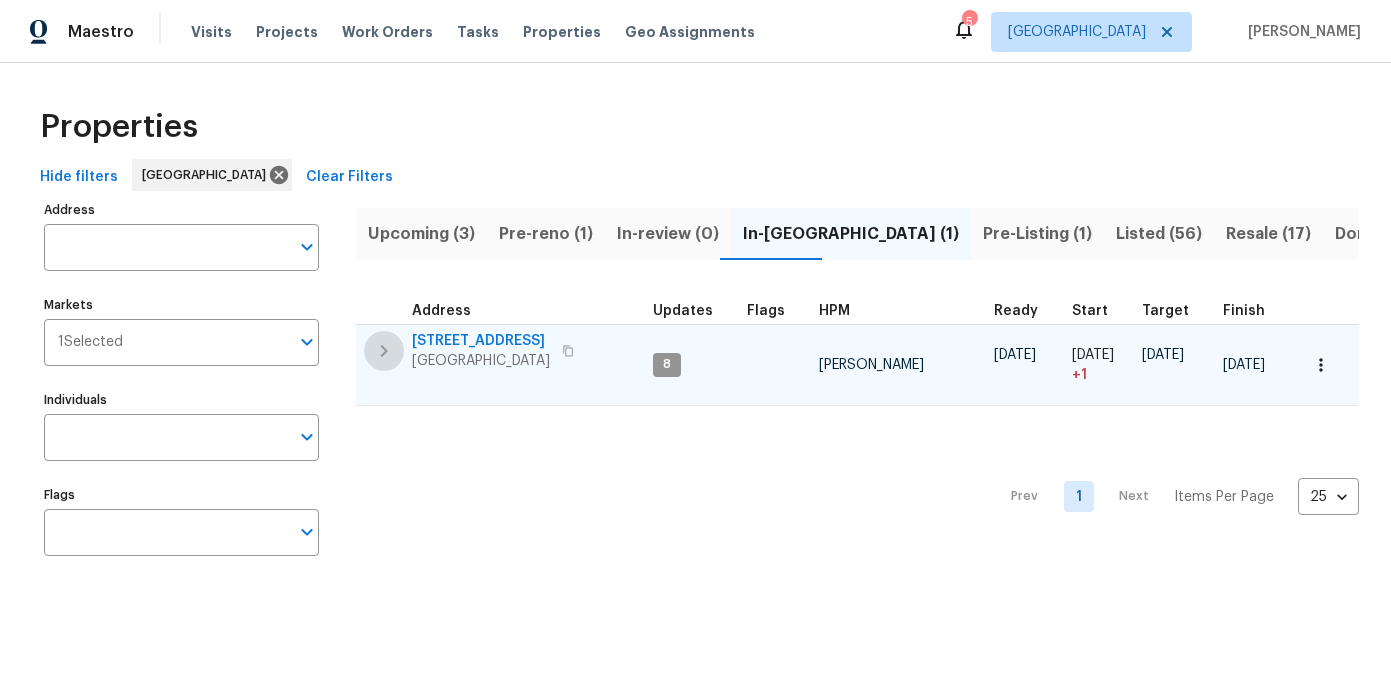 click 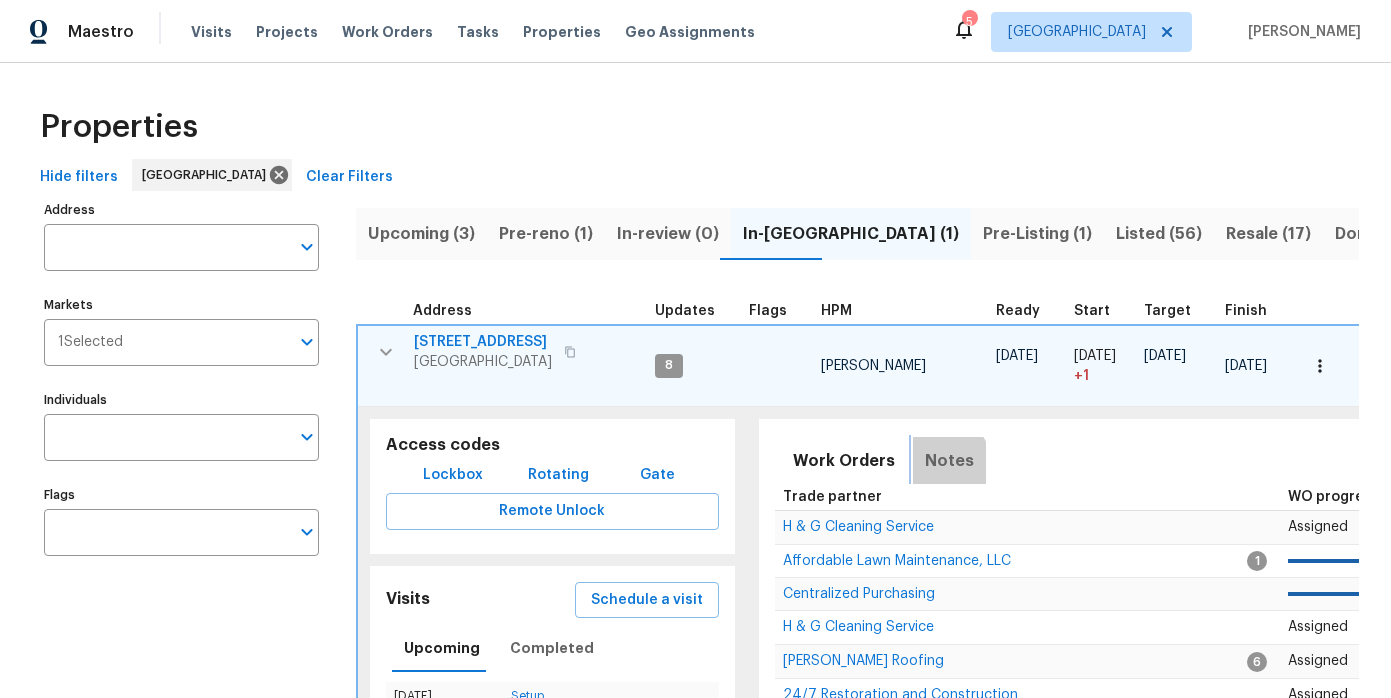 click on "Notes" at bounding box center (949, 461) 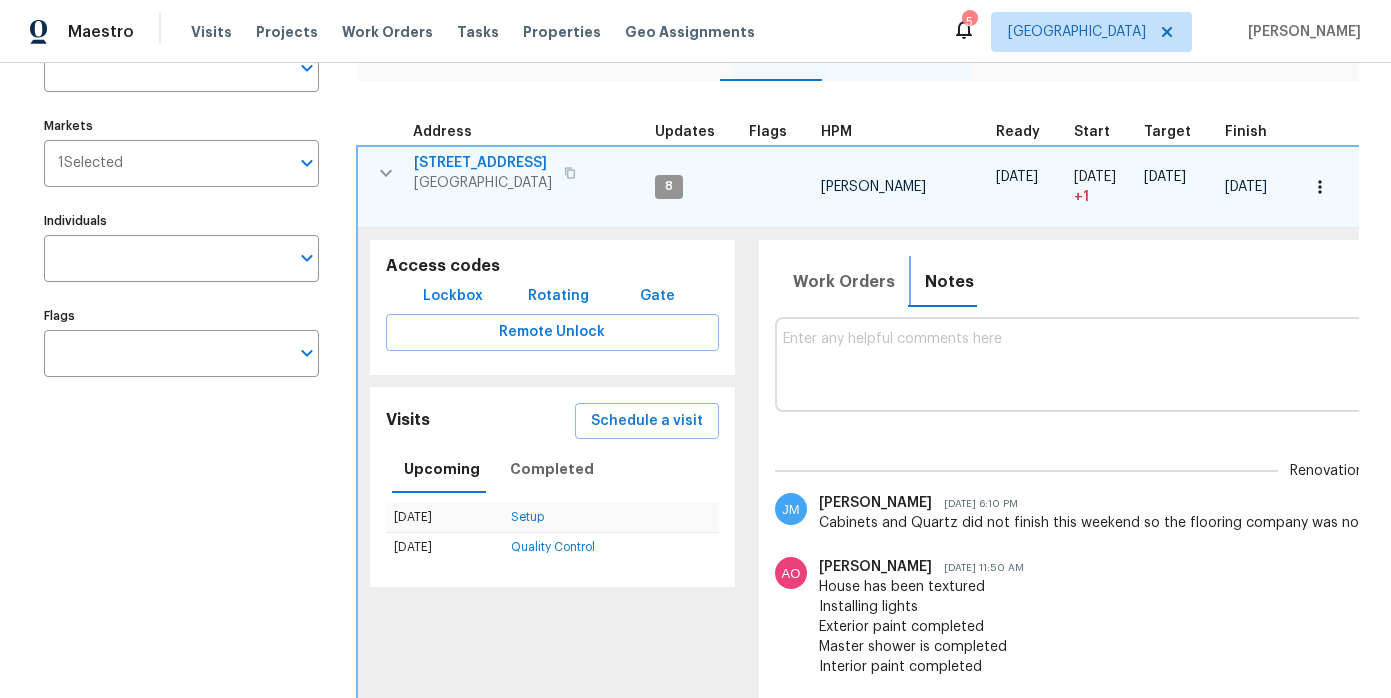 scroll, scrollTop: 198, scrollLeft: 0, axis: vertical 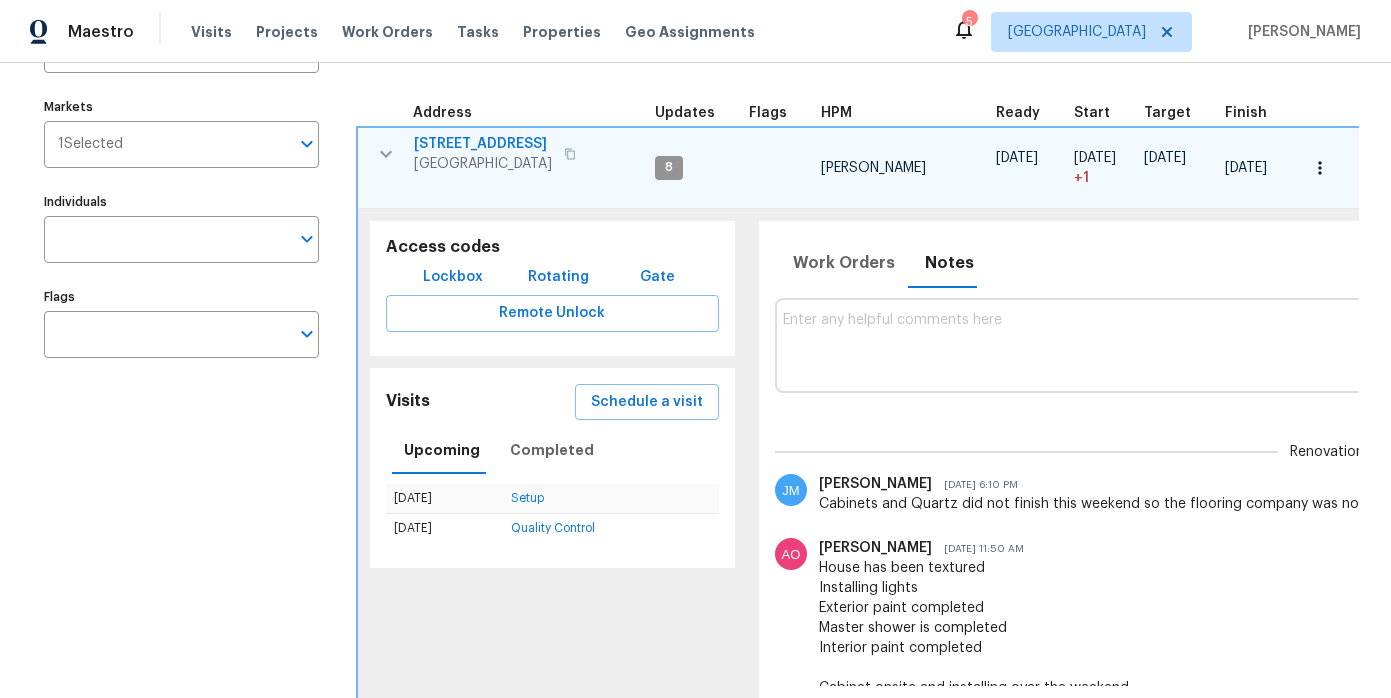 click at bounding box center [1327, 345] 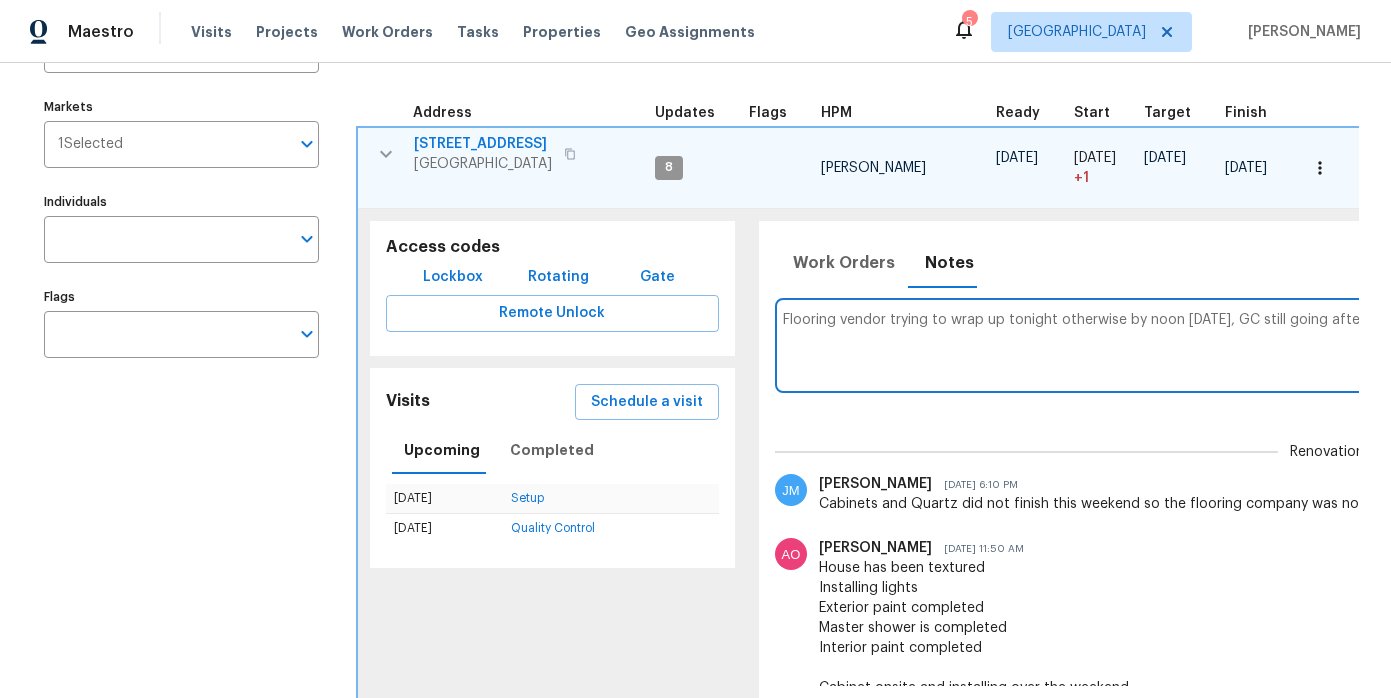 scroll, scrollTop: 0, scrollLeft: 507, axis: horizontal 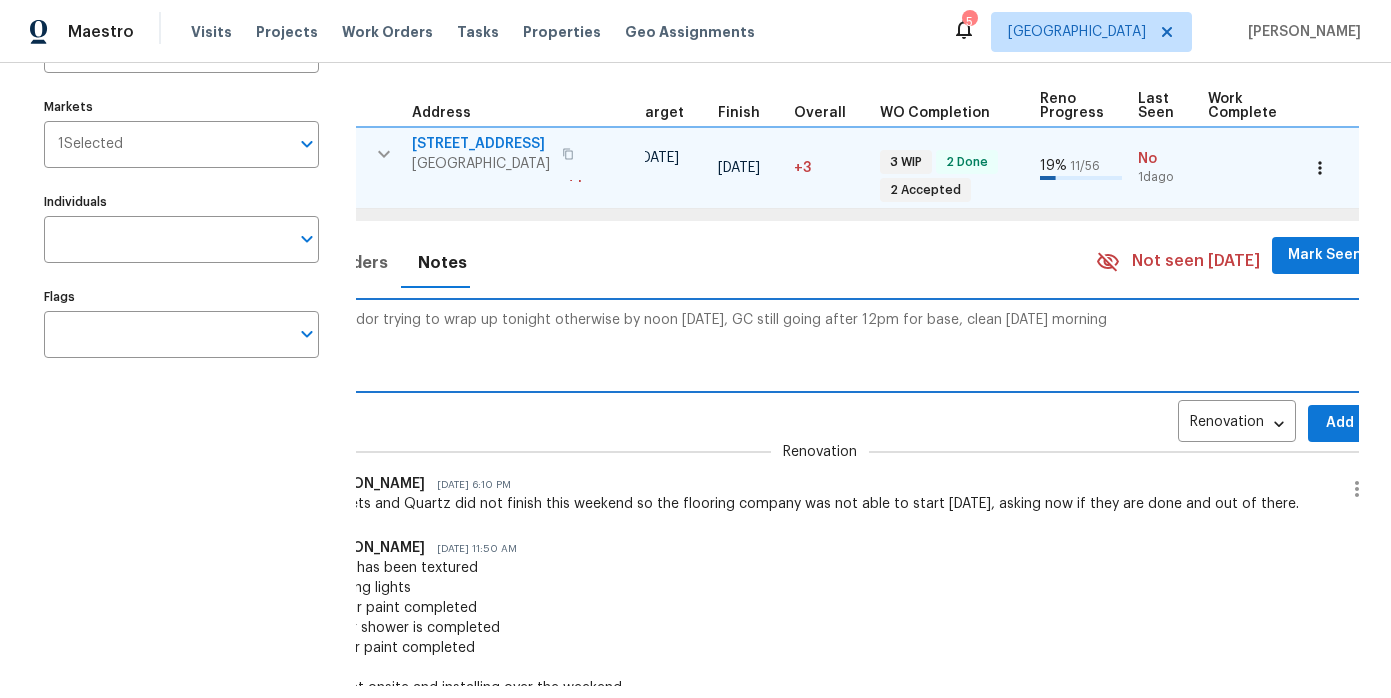 type on "Flooring vendor trying to wrap up tonight otherwise by noon tomorrow, GC still going after 12pm for base, clean Friday morning" 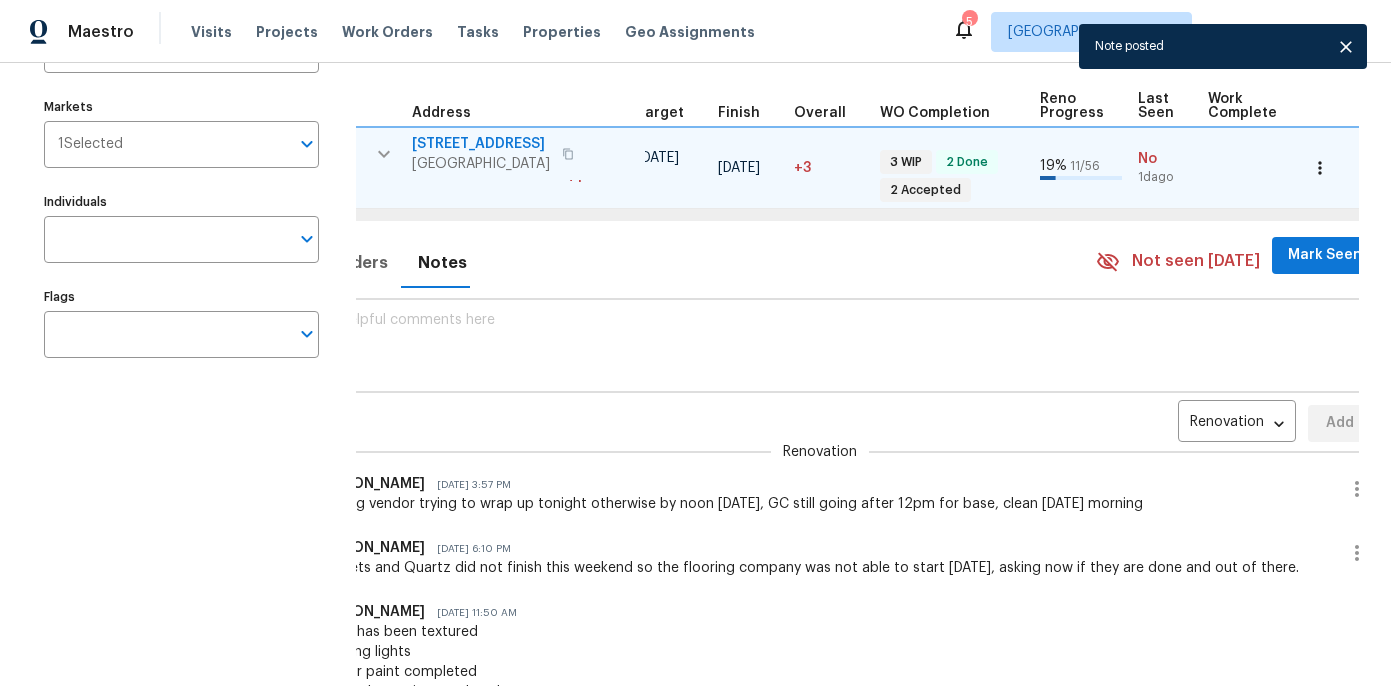 click on "Mark Seen" at bounding box center (1325, 255) 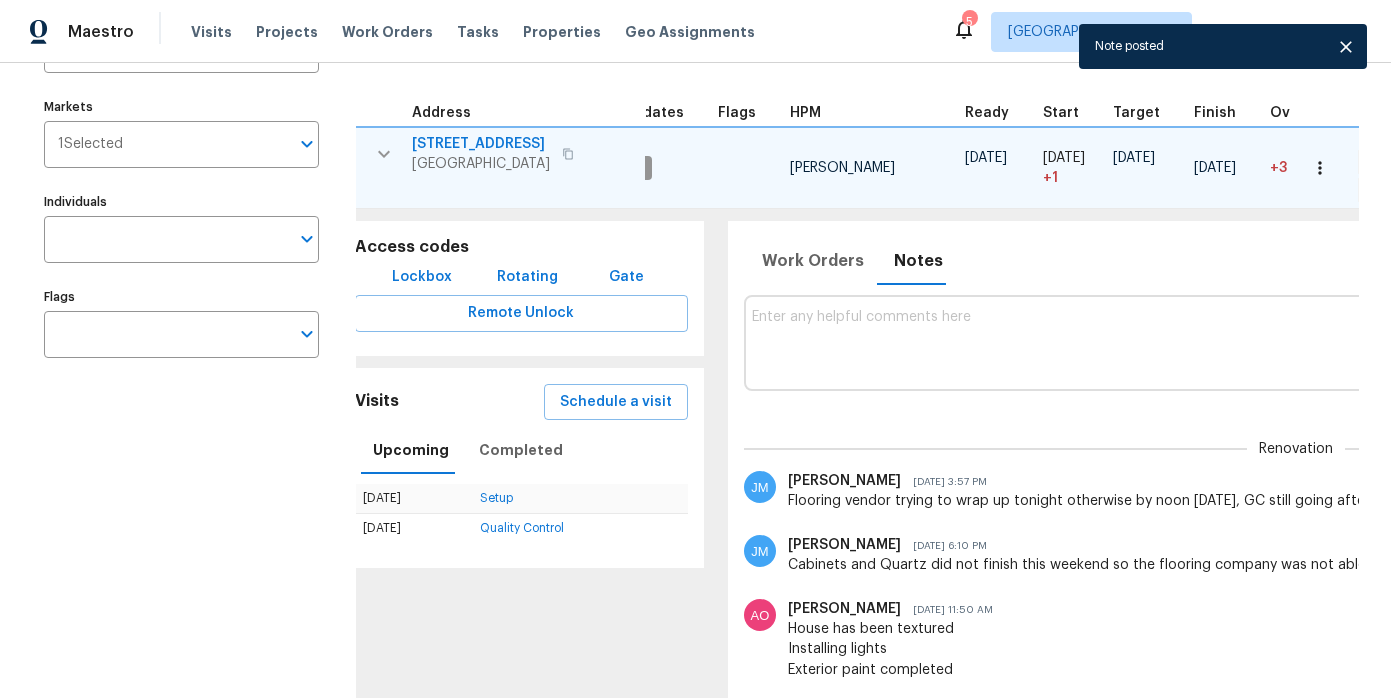scroll, scrollTop: 0, scrollLeft: 322, axis: horizontal 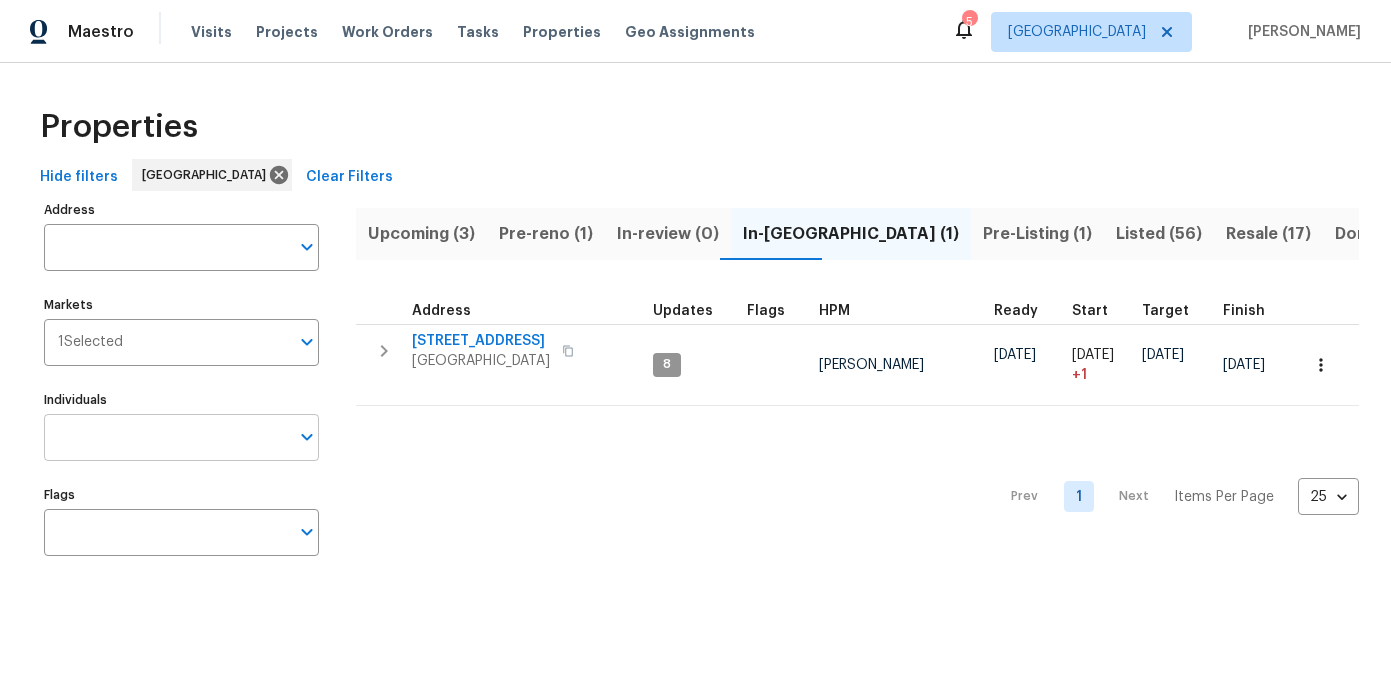 click on "Individuals" at bounding box center (166, 437) 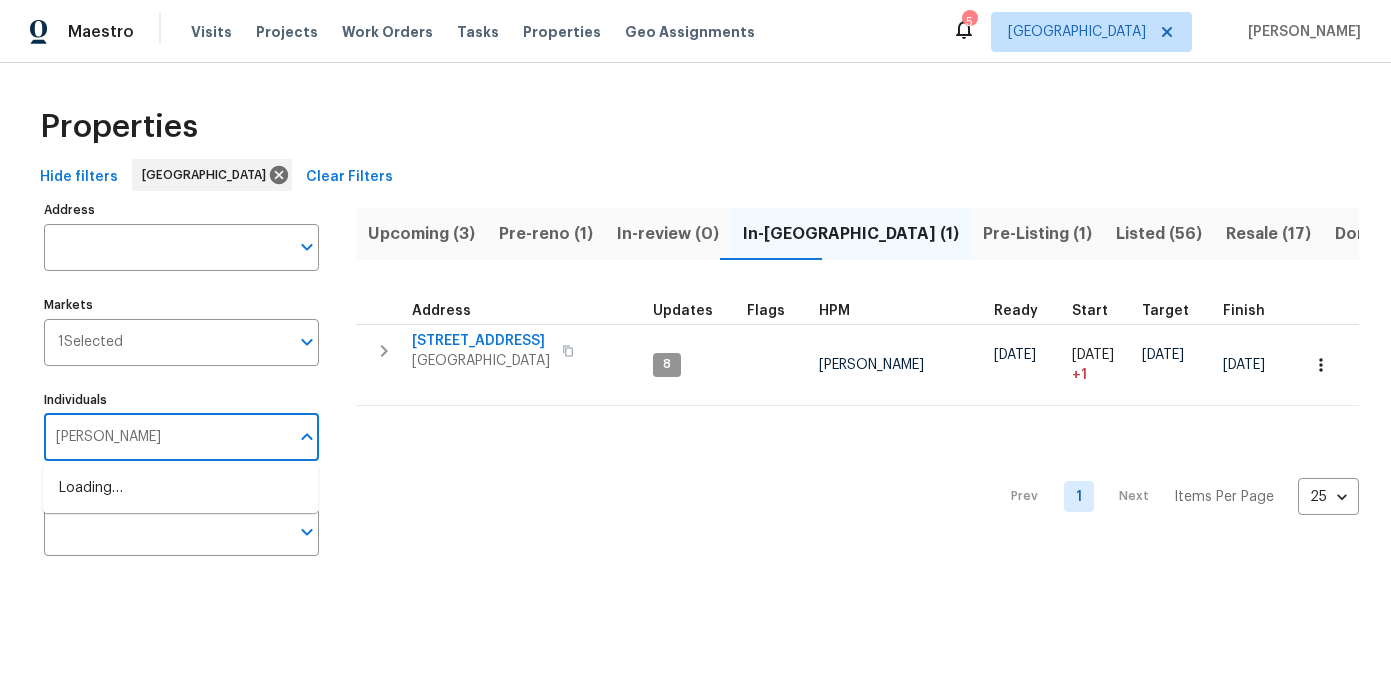 type on "[PERSON_NAME]" 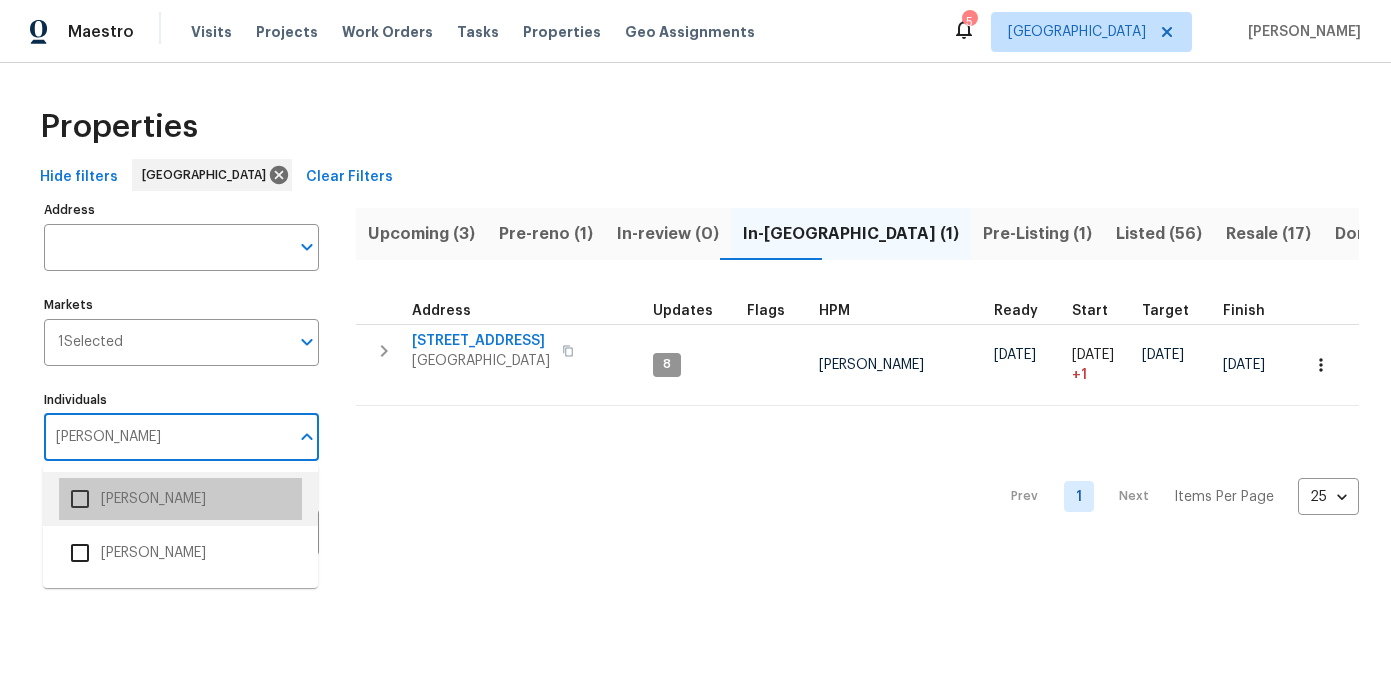 click on "[PERSON_NAME]" at bounding box center [180, 499] 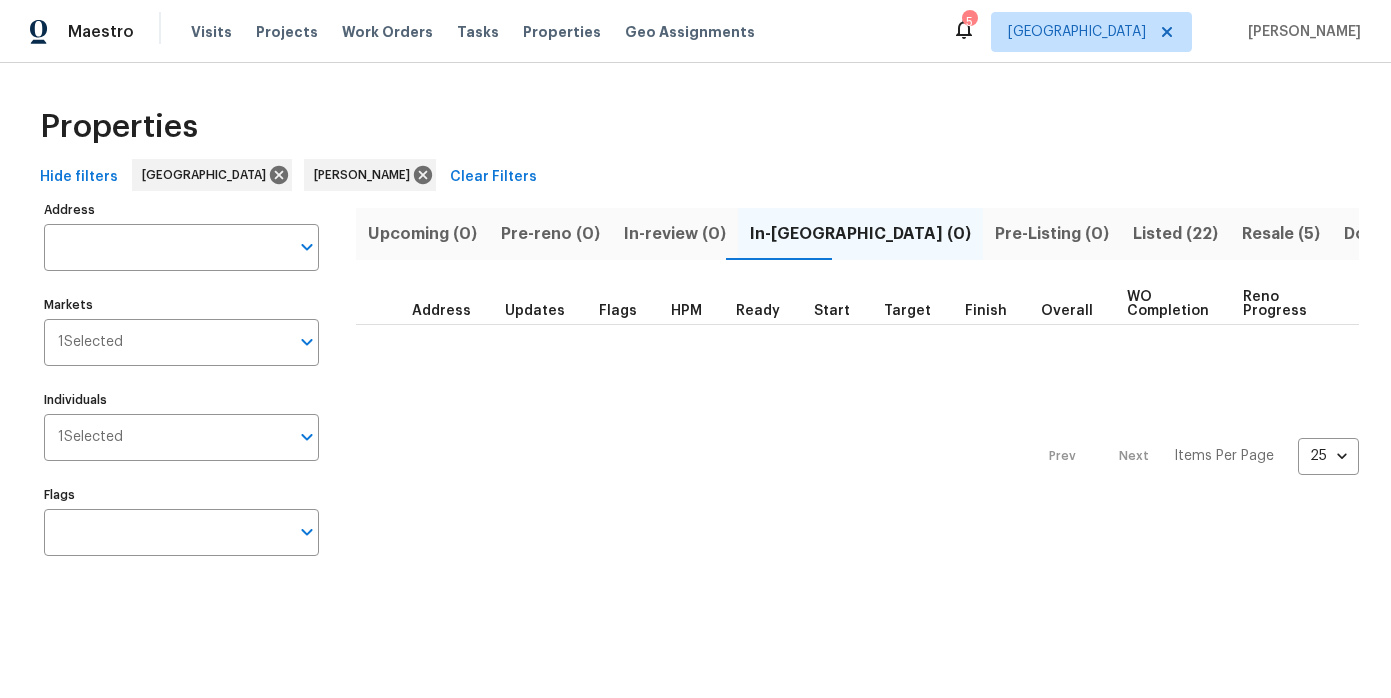 click on "Listed (22)" at bounding box center [1175, 234] 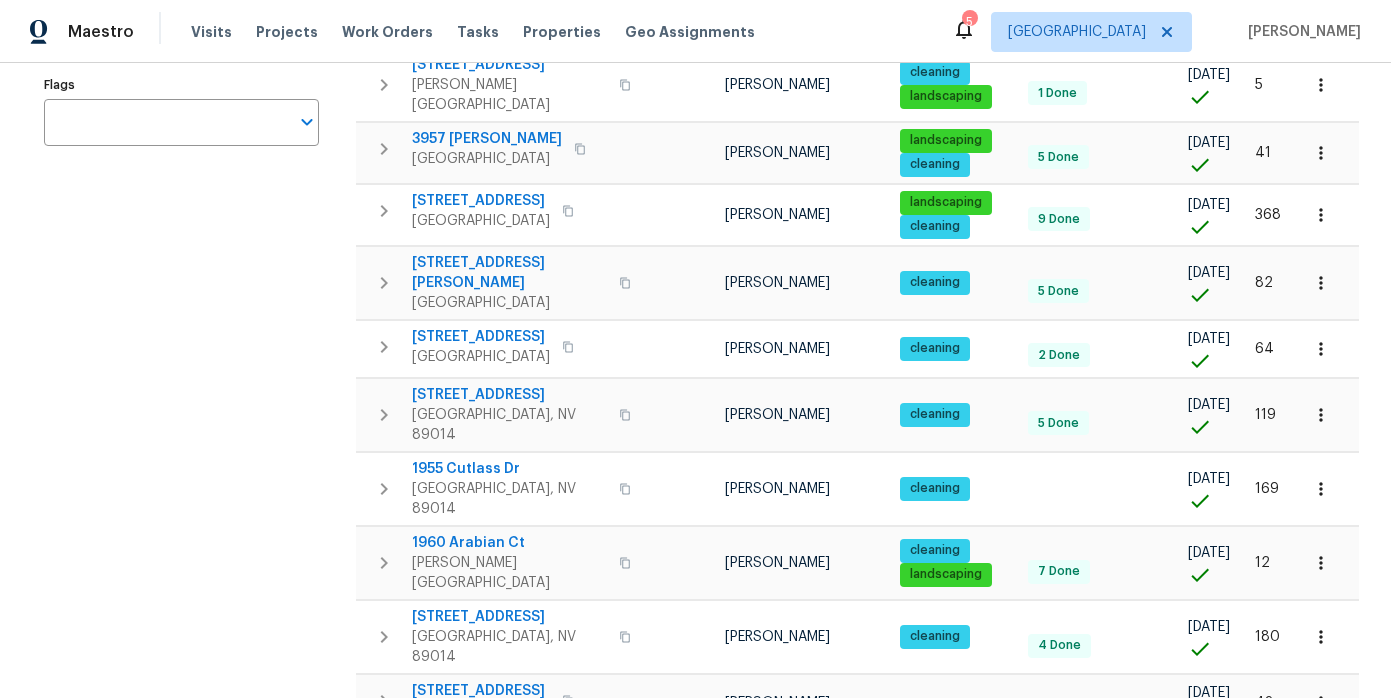 scroll, scrollTop: 418, scrollLeft: 0, axis: vertical 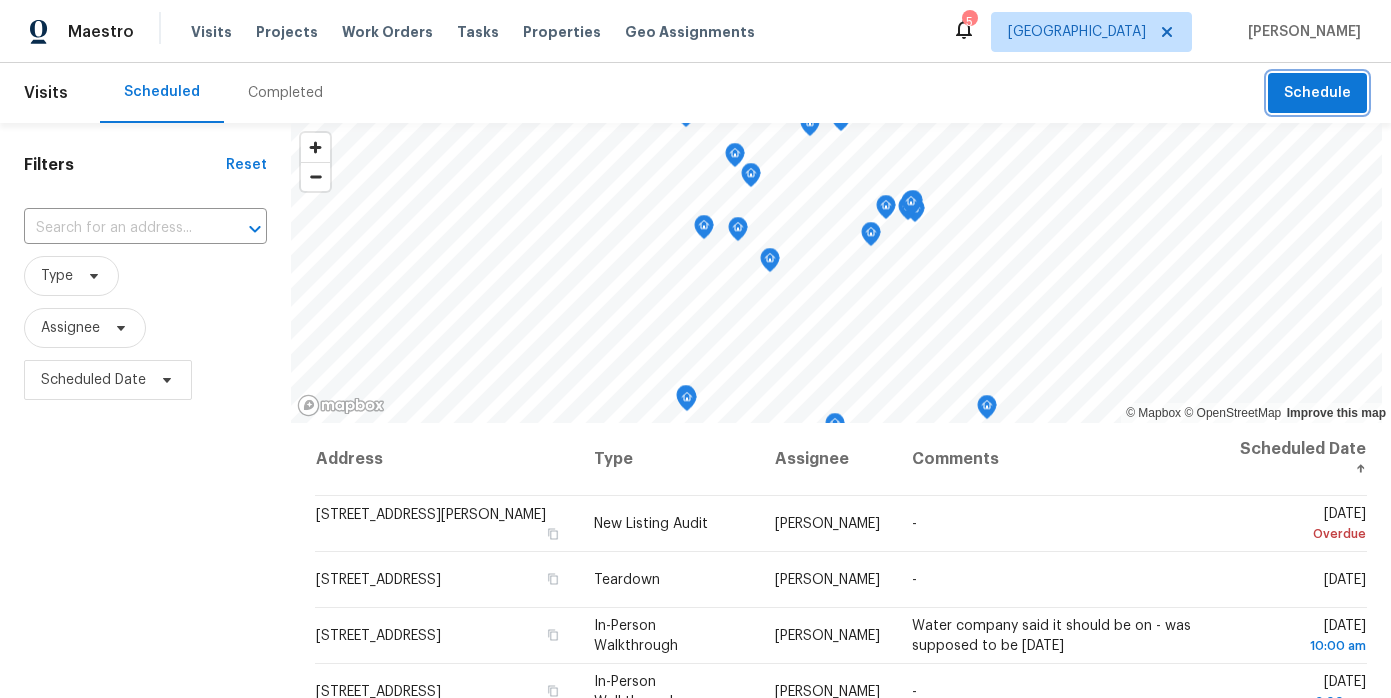 click on "Schedule" at bounding box center (1317, 93) 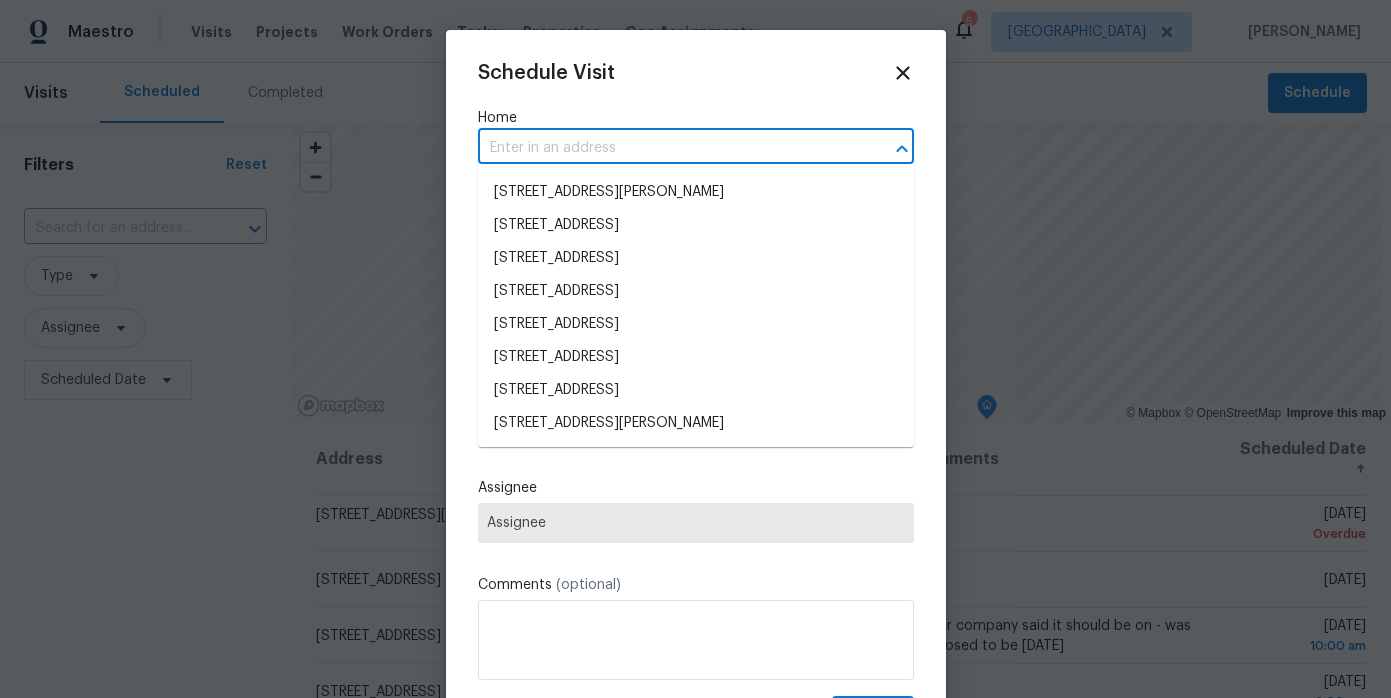 click at bounding box center (668, 148) 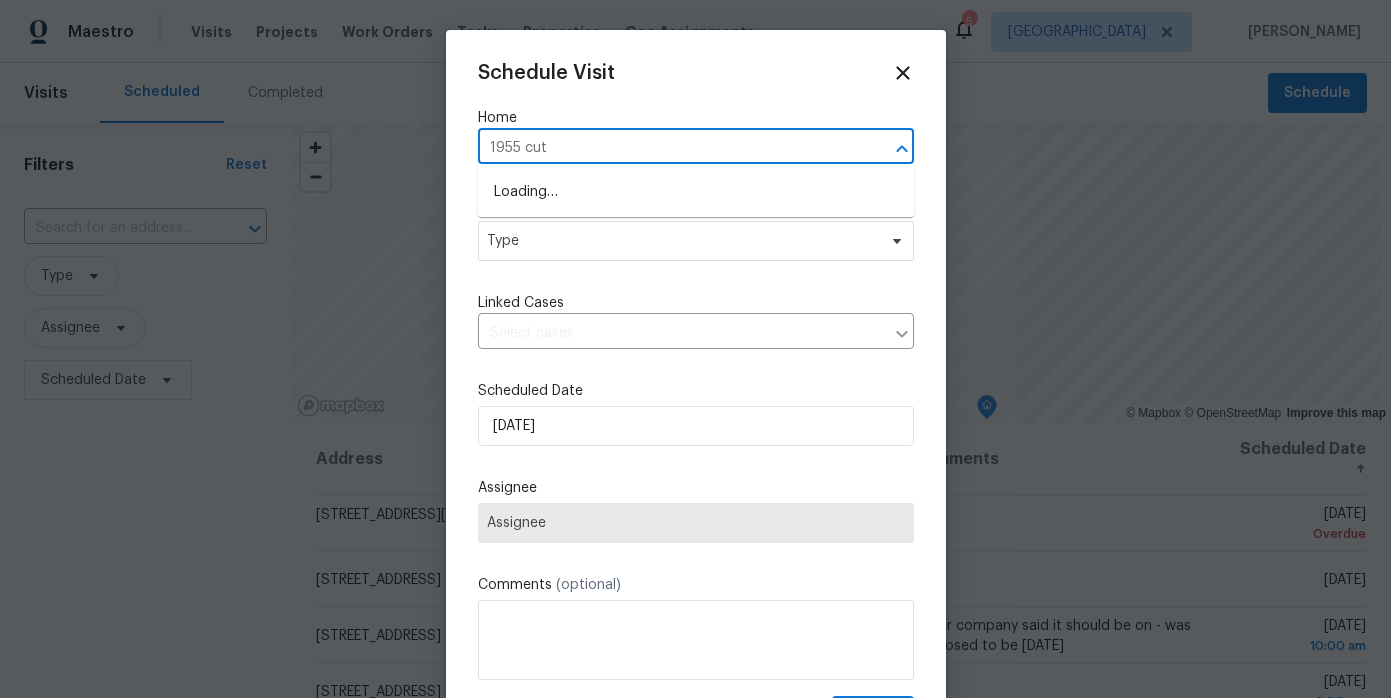 type on "1955 cutl" 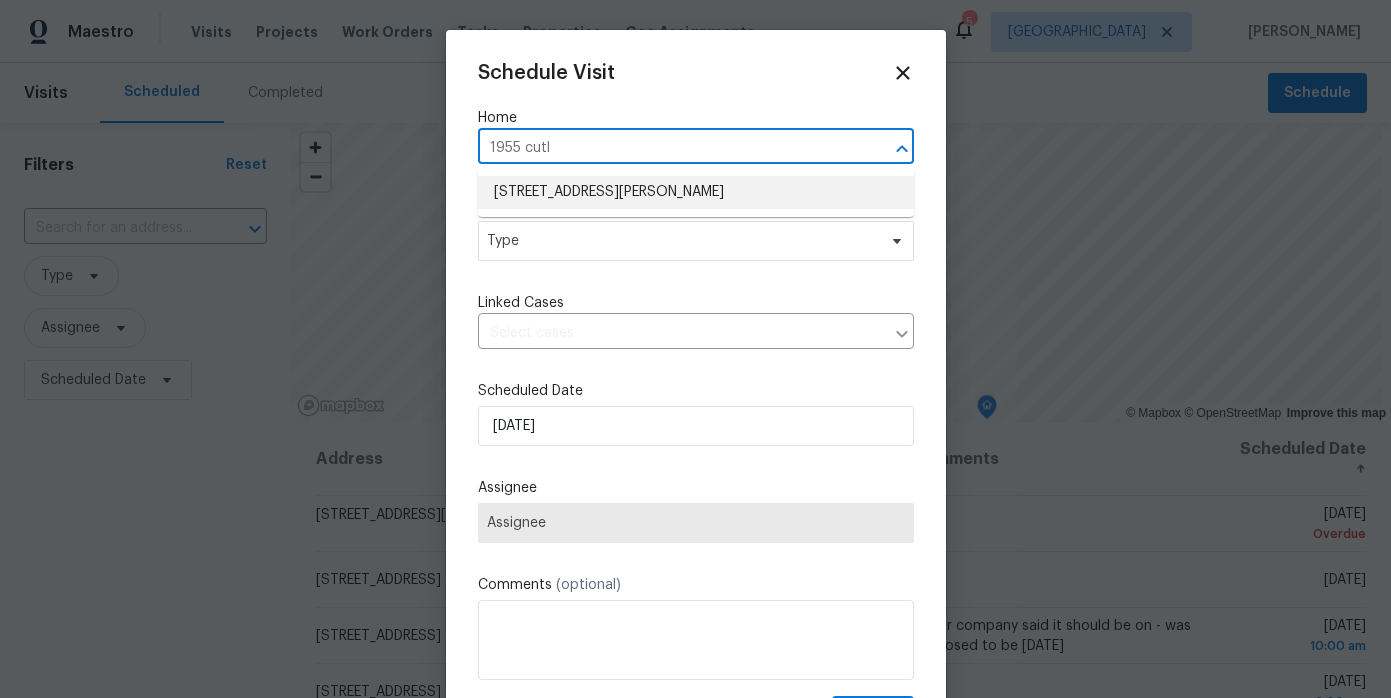 click on "[STREET_ADDRESS][PERSON_NAME]" at bounding box center [696, 192] 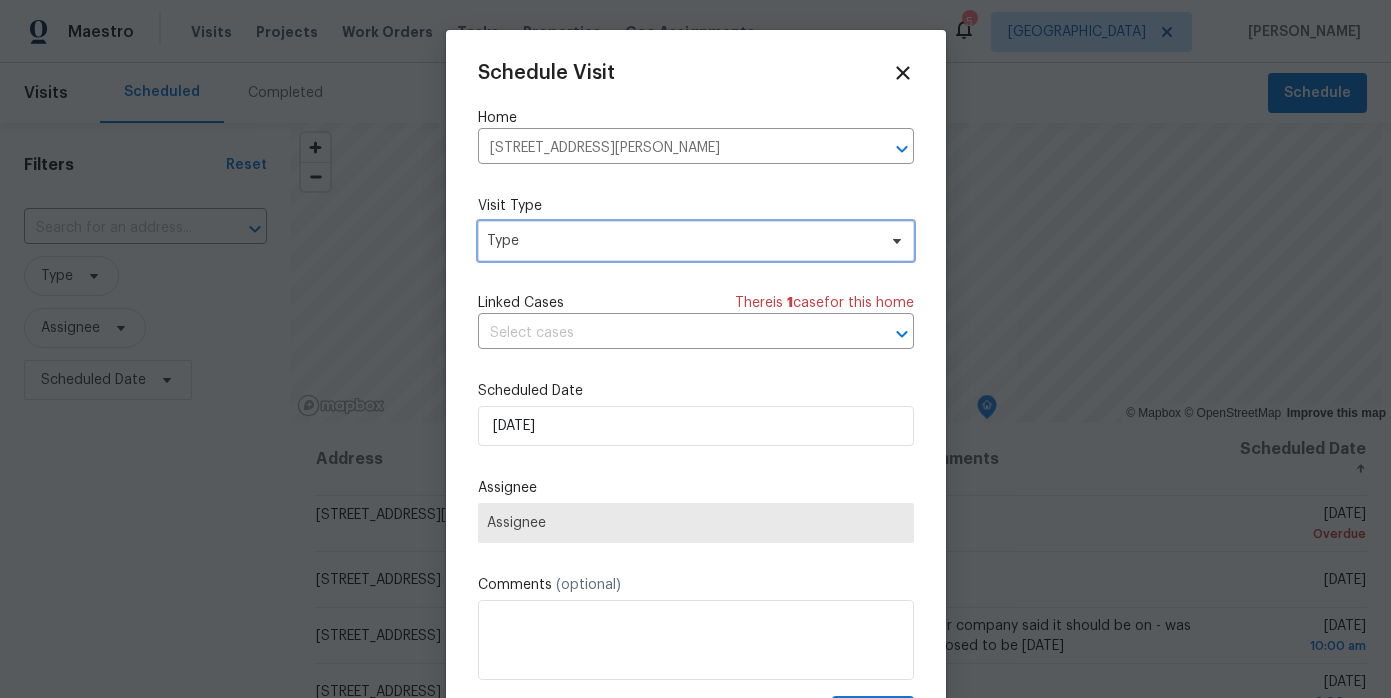 click on "Type" at bounding box center [681, 241] 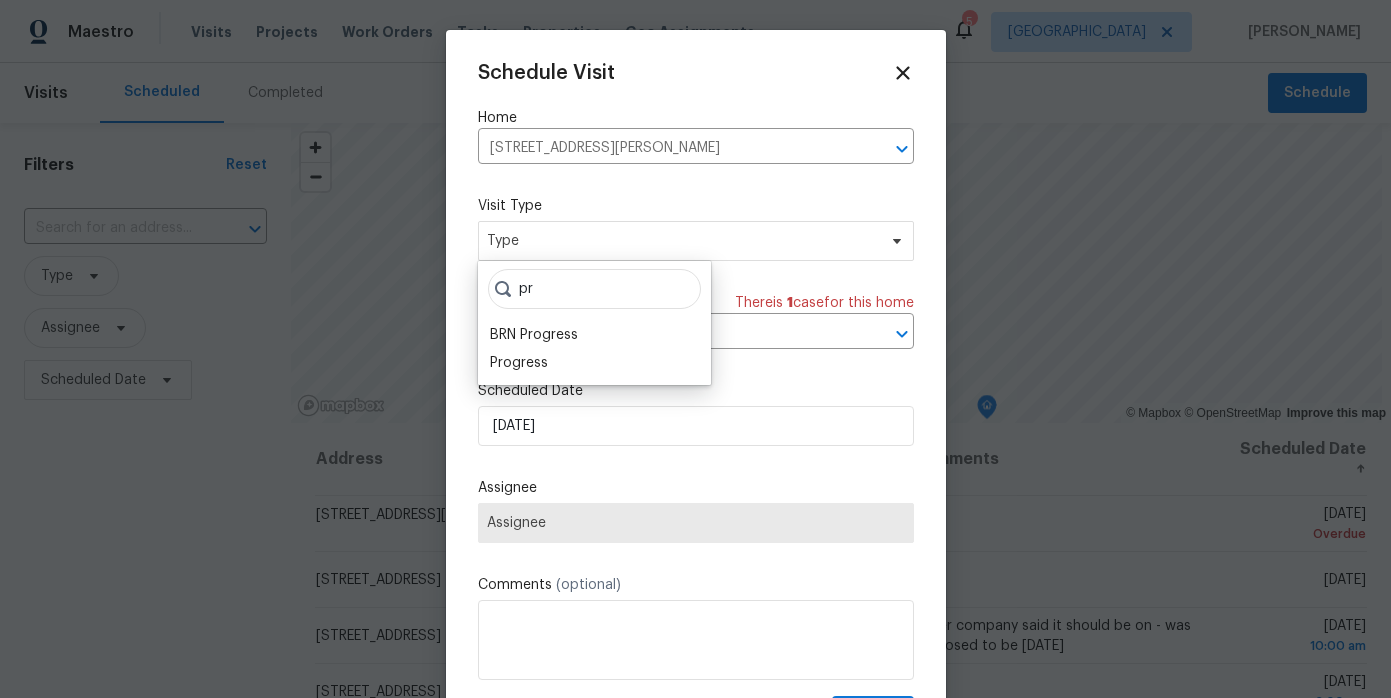 type on "p" 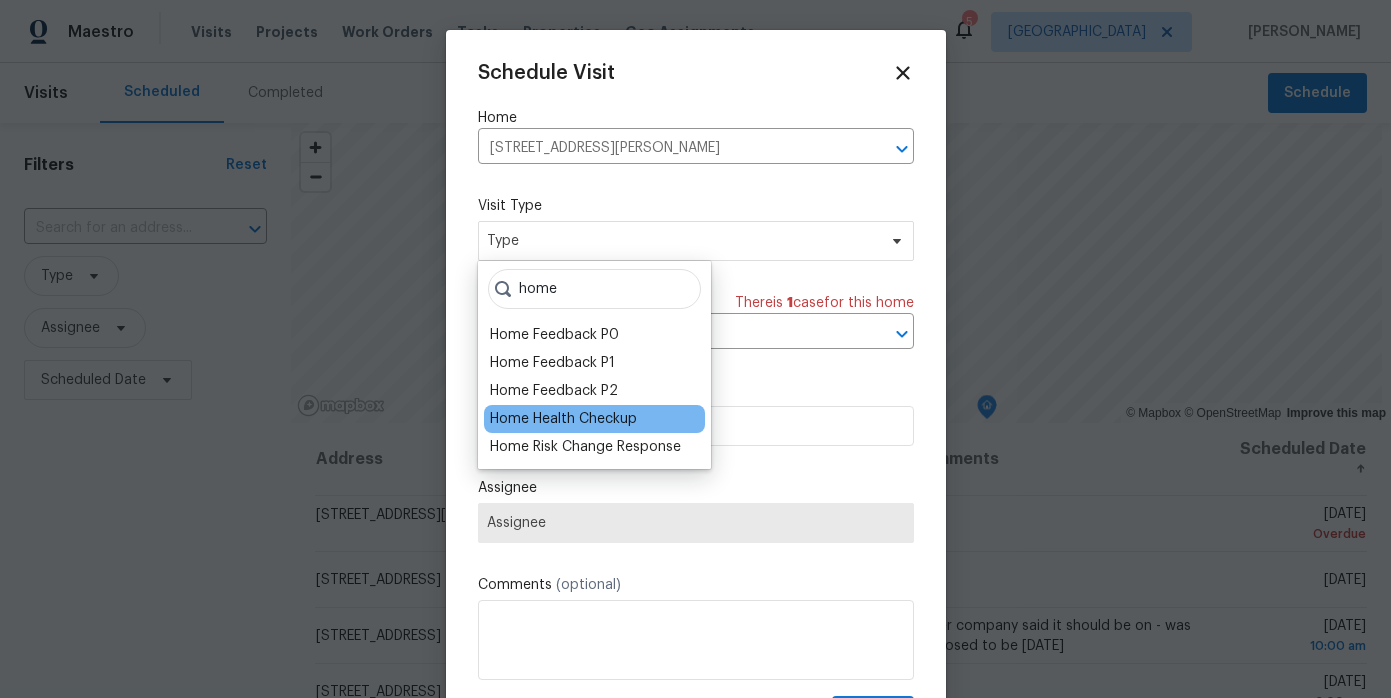 type on "home" 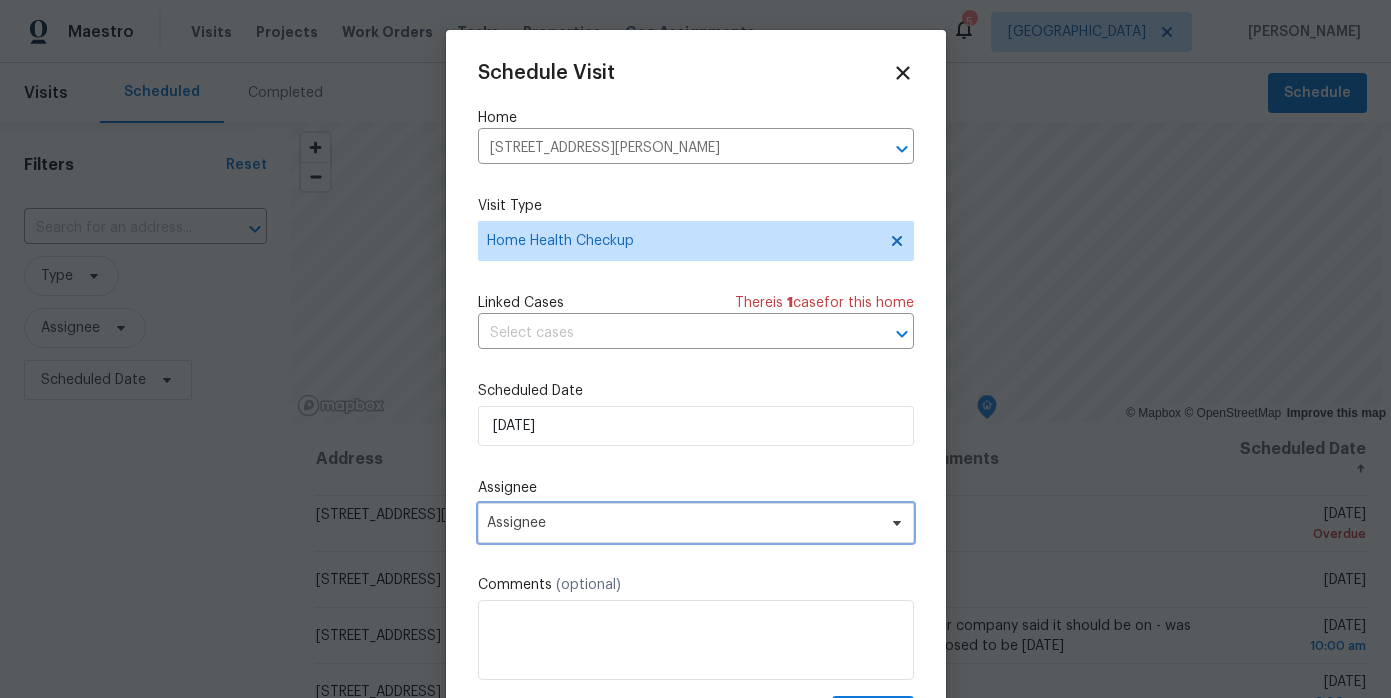 click on "Assignee" at bounding box center [696, 523] 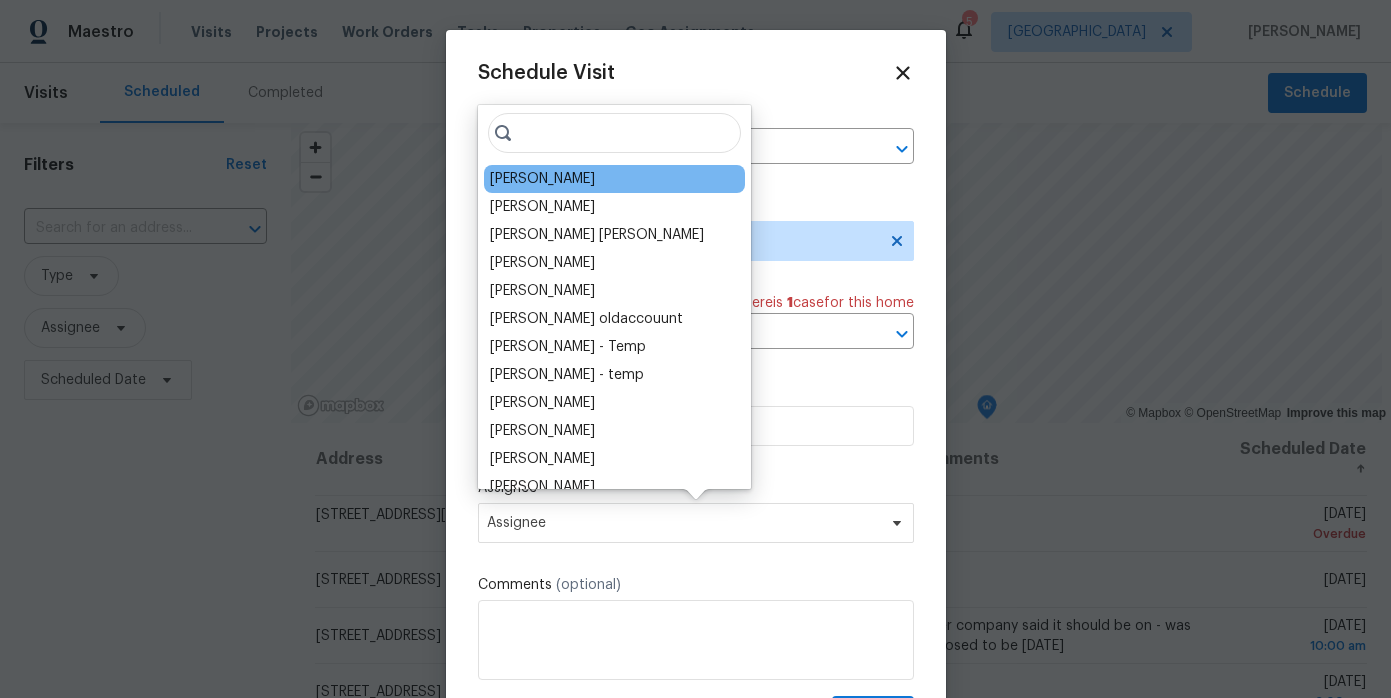 click on "[PERSON_NAME]" at bounding box center (542, 179) 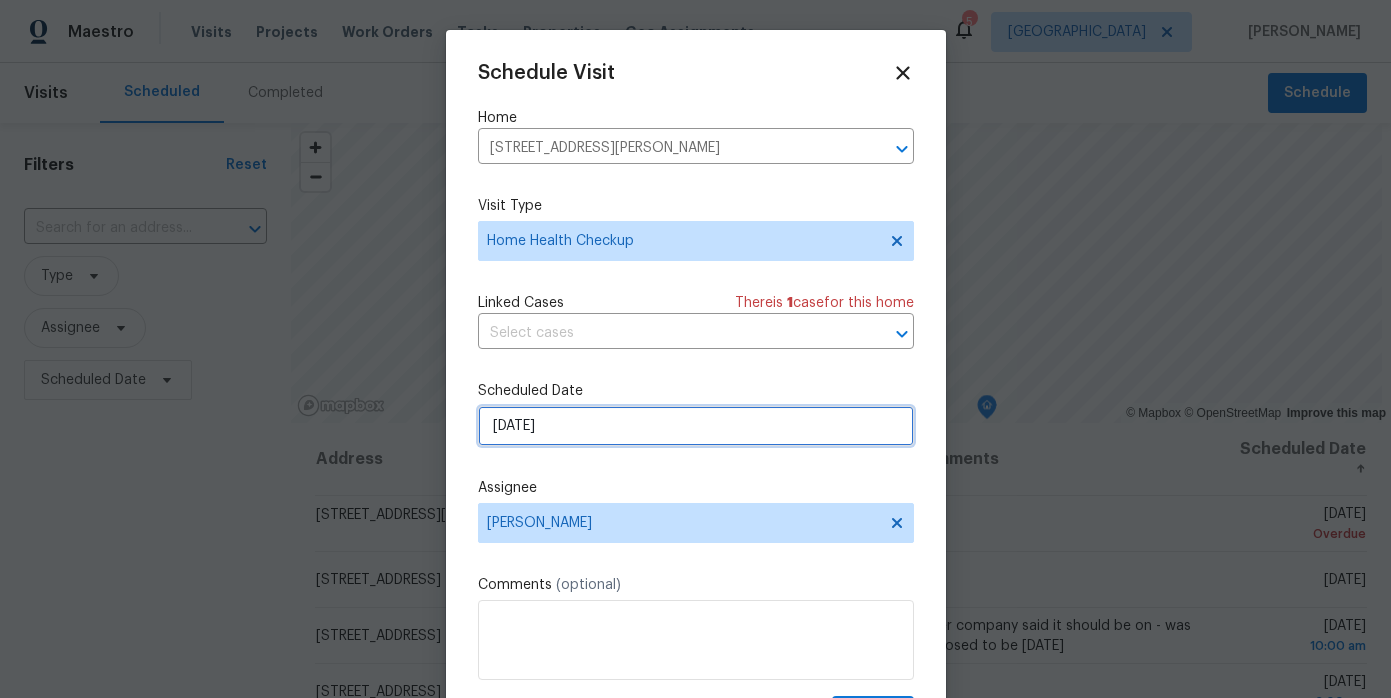 click on "7/15/2025" at bounding box center [696, 426] 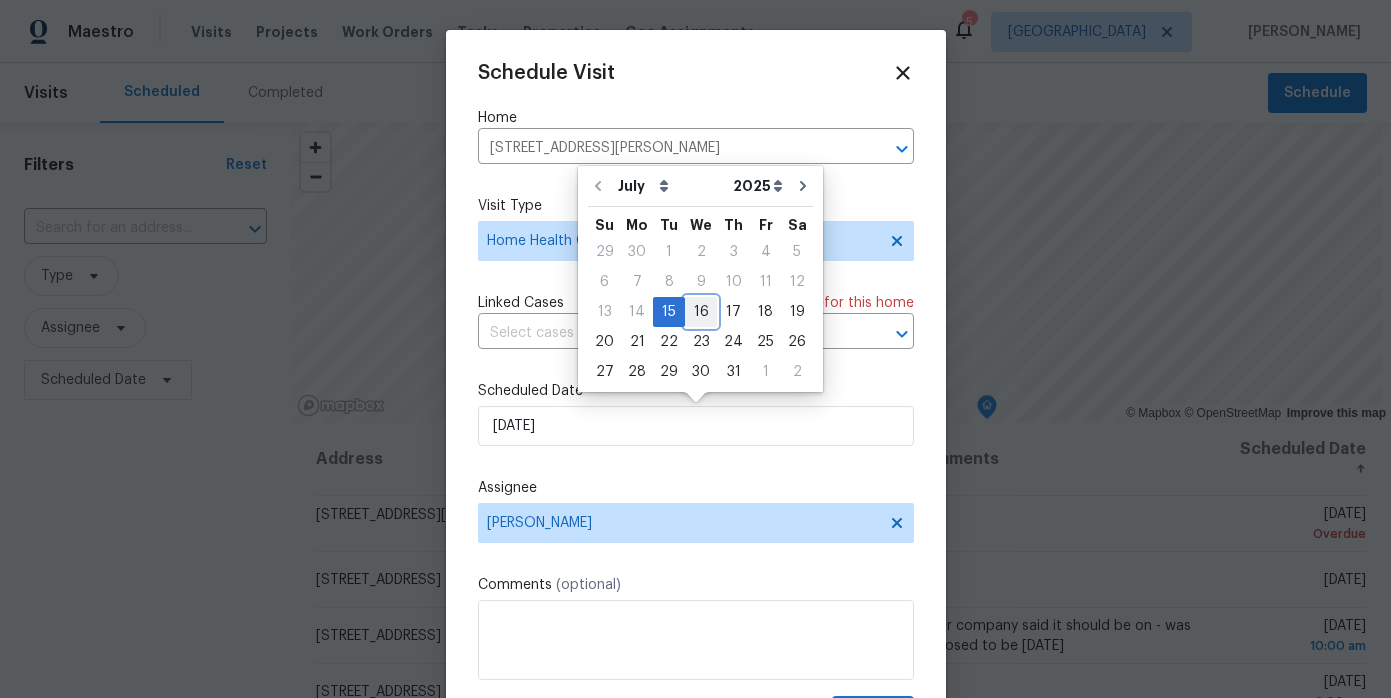 click on "16" at bounding box center (701, 312) 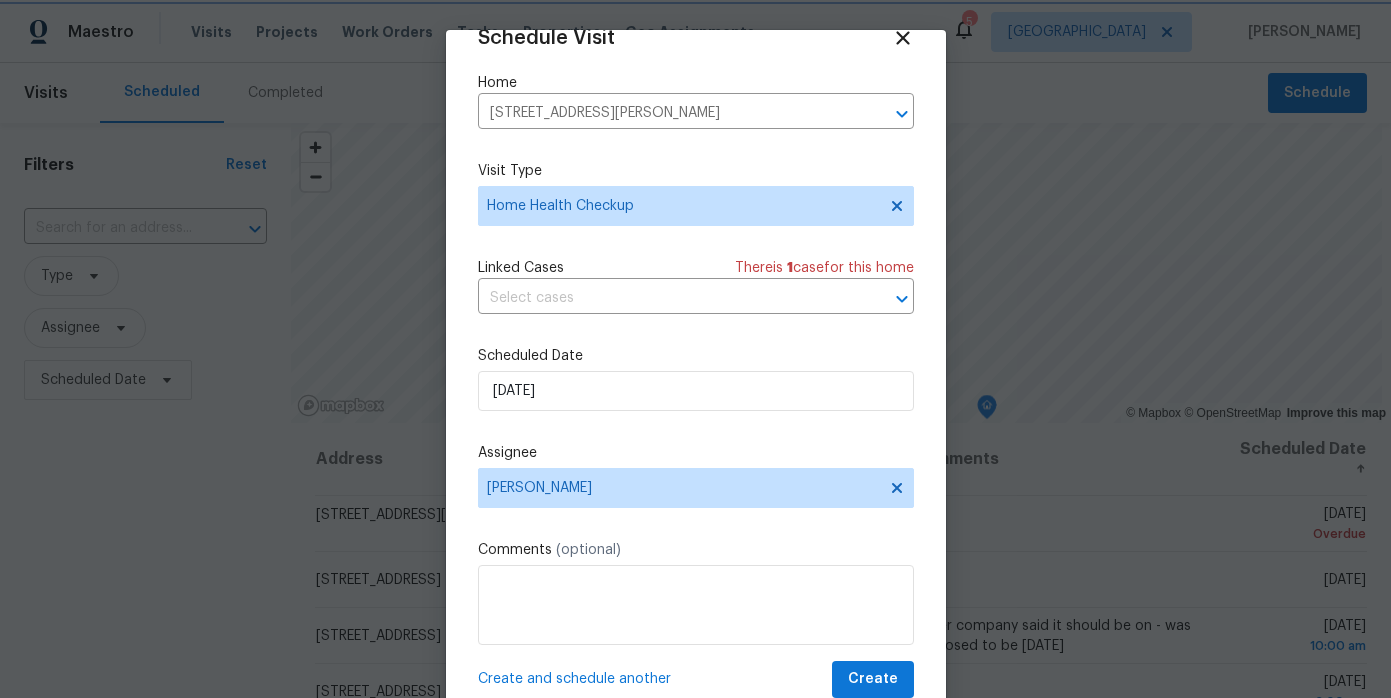 scroll, scrollTop: 35, scrollLeft: 0, axis: vertical 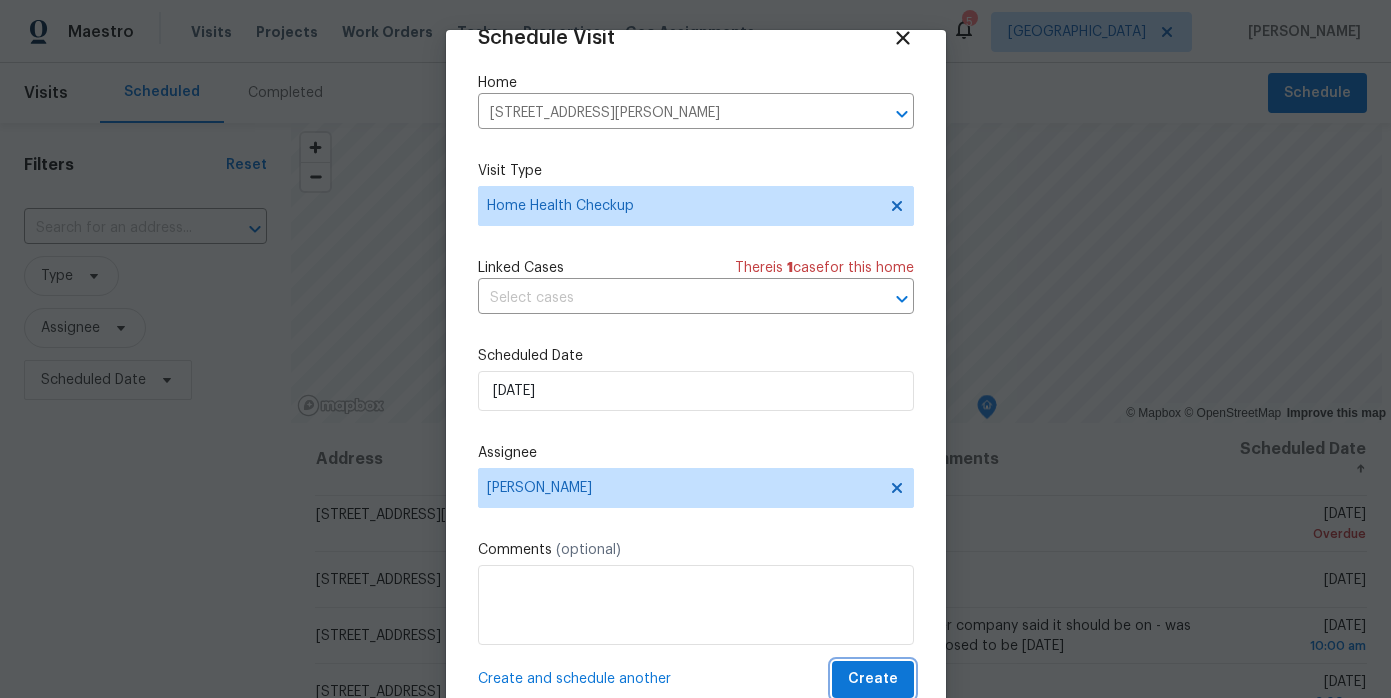 click on "Create" at bounding box center (873, 679) 